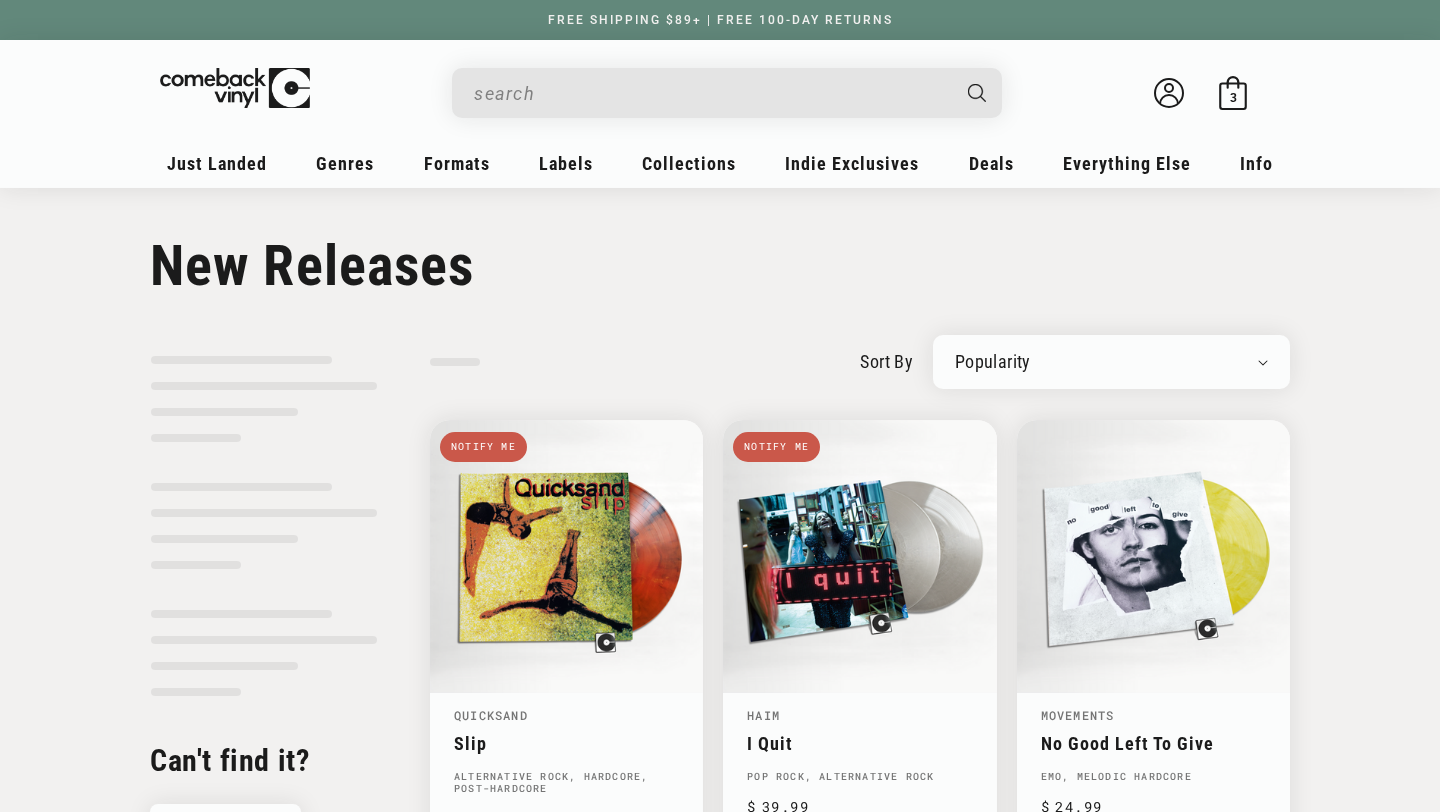 scroll, scrollTop: 0, scrollLeft: 0, axis: both 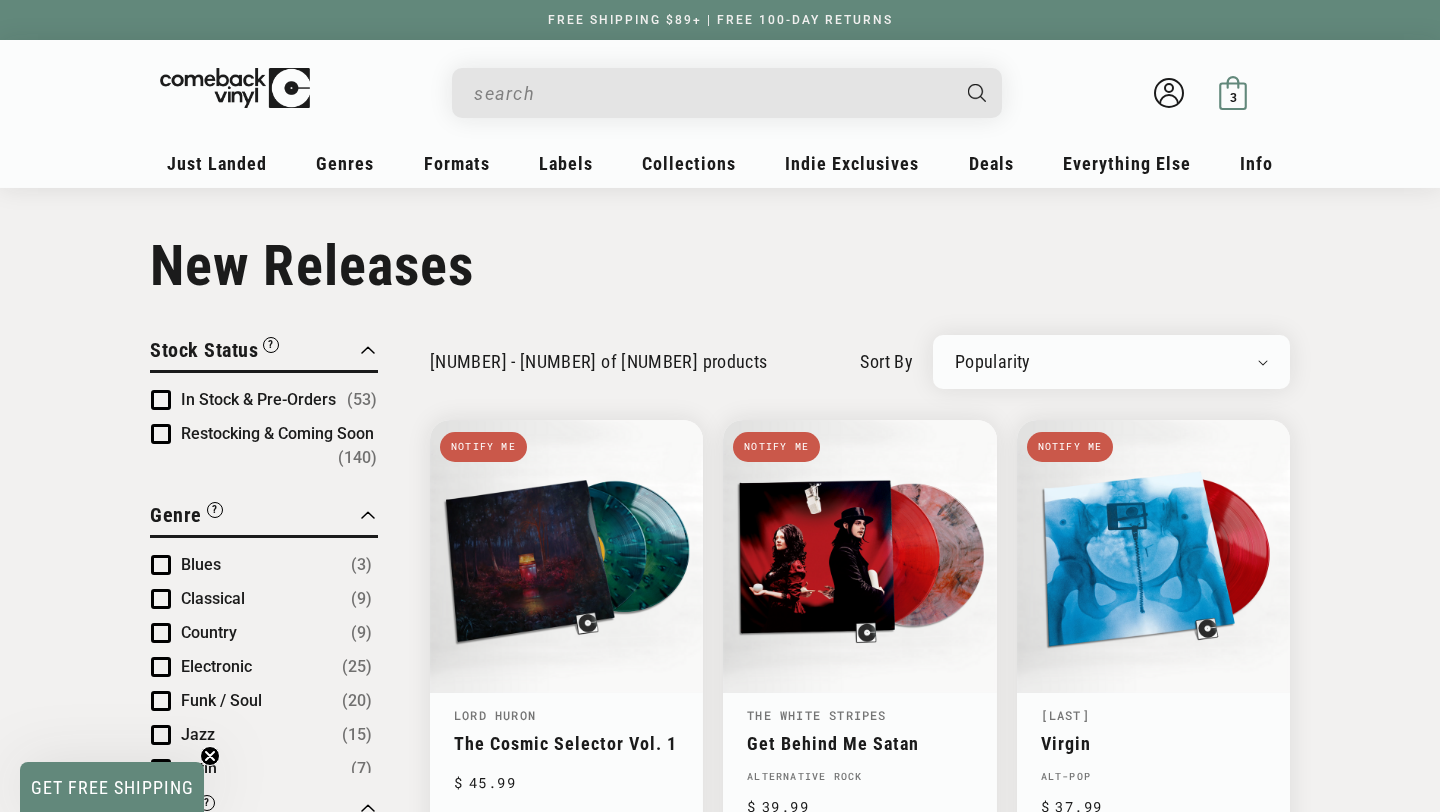 click 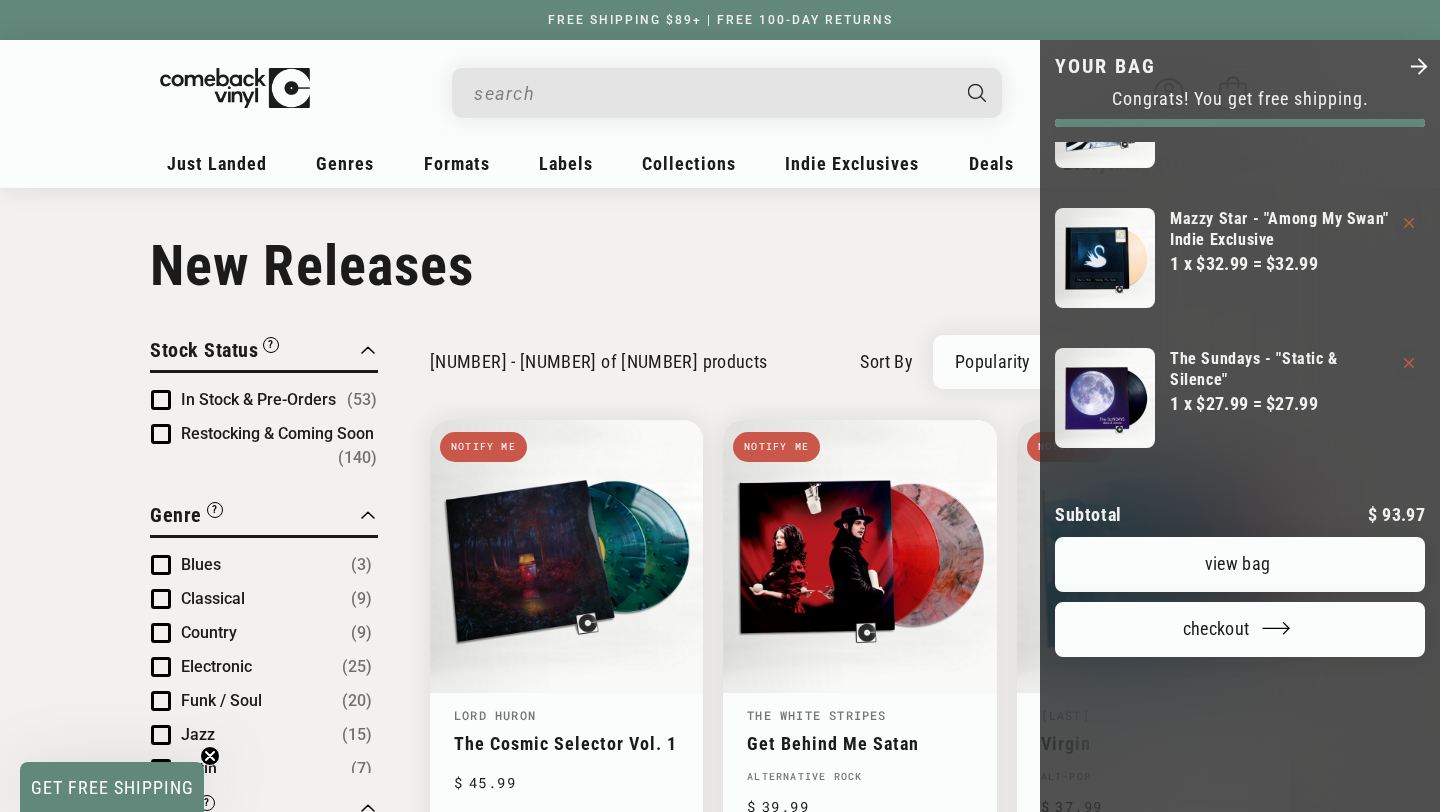scroll, scrollTop: 104, scrollLeft: 0, axis: vertical 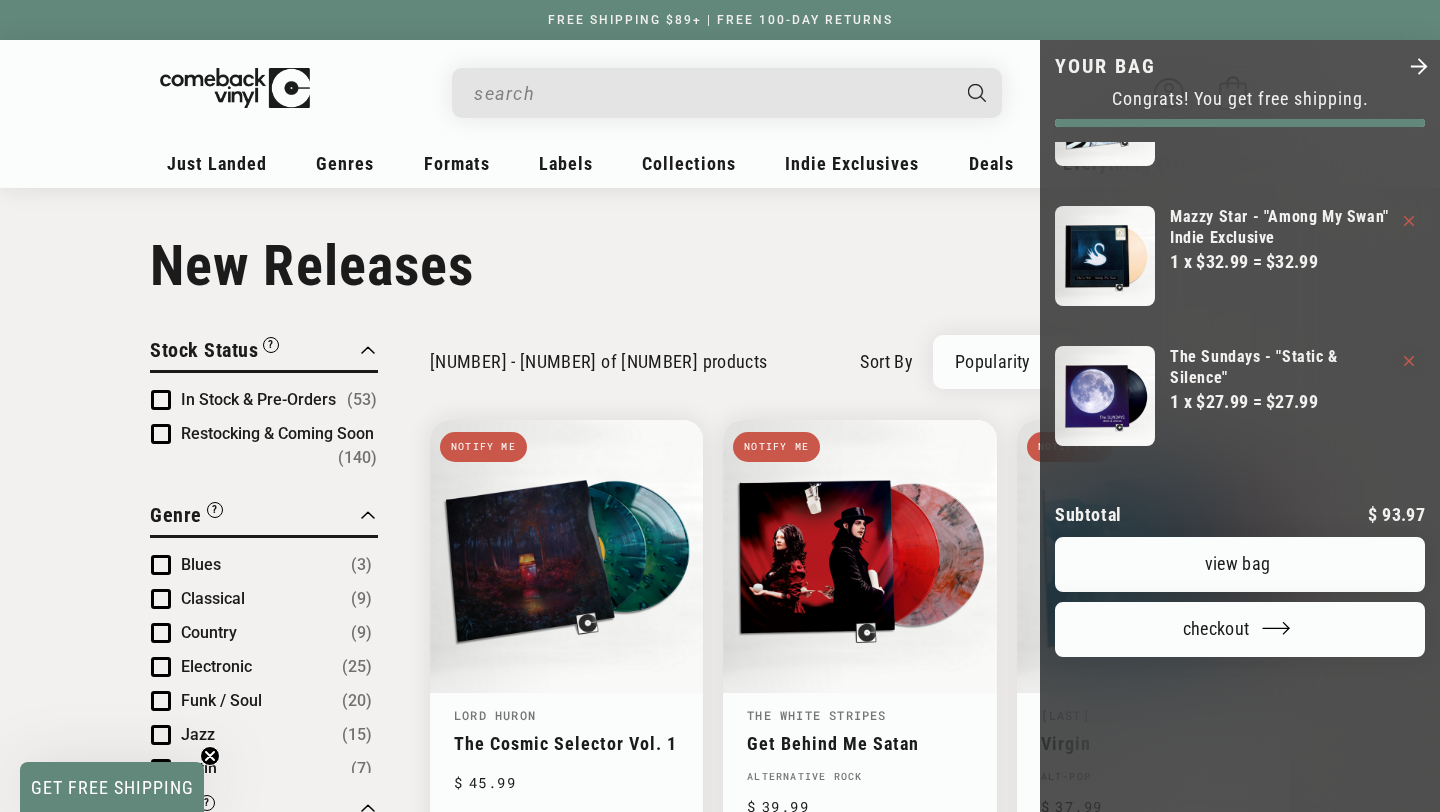 click 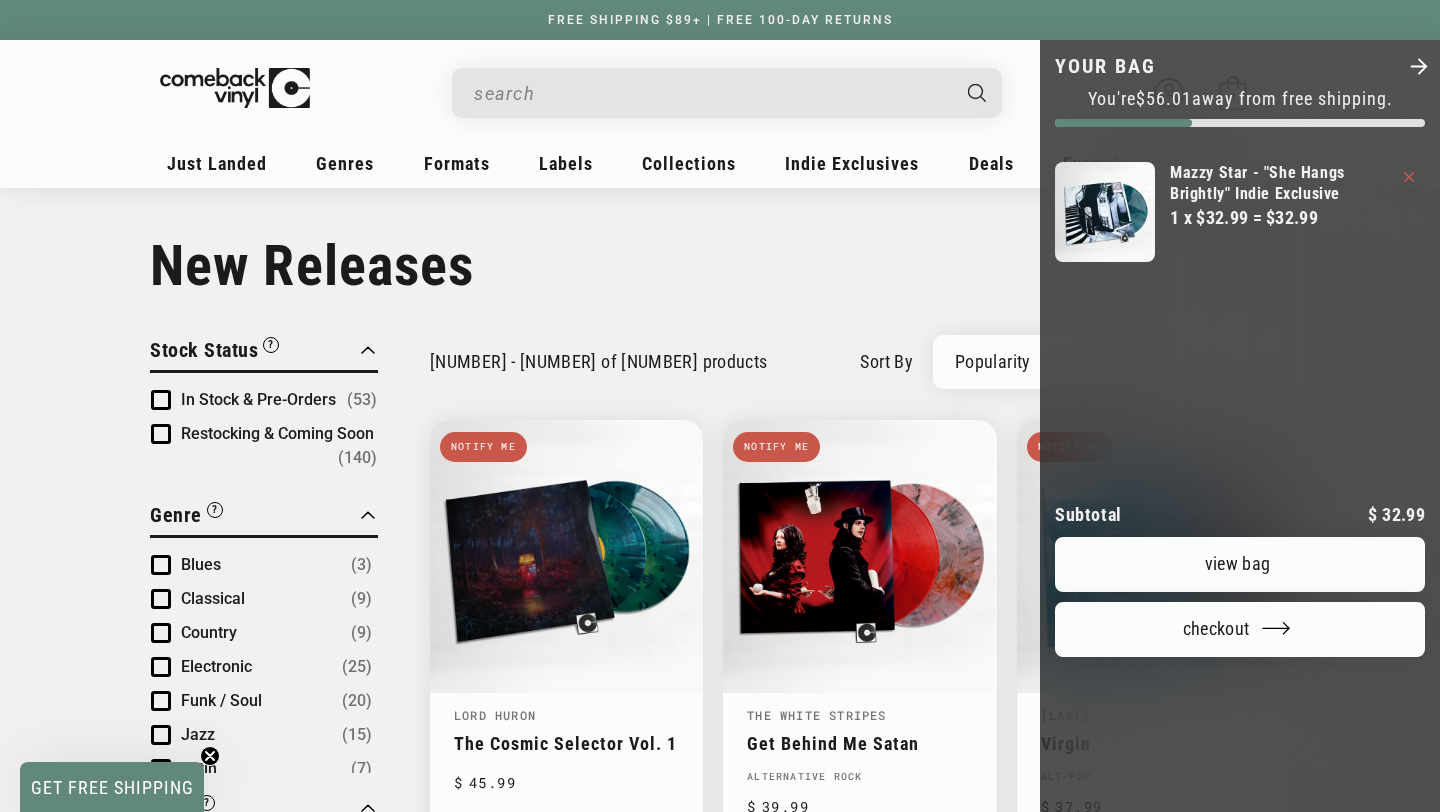 click at bounding box center (720, 406) 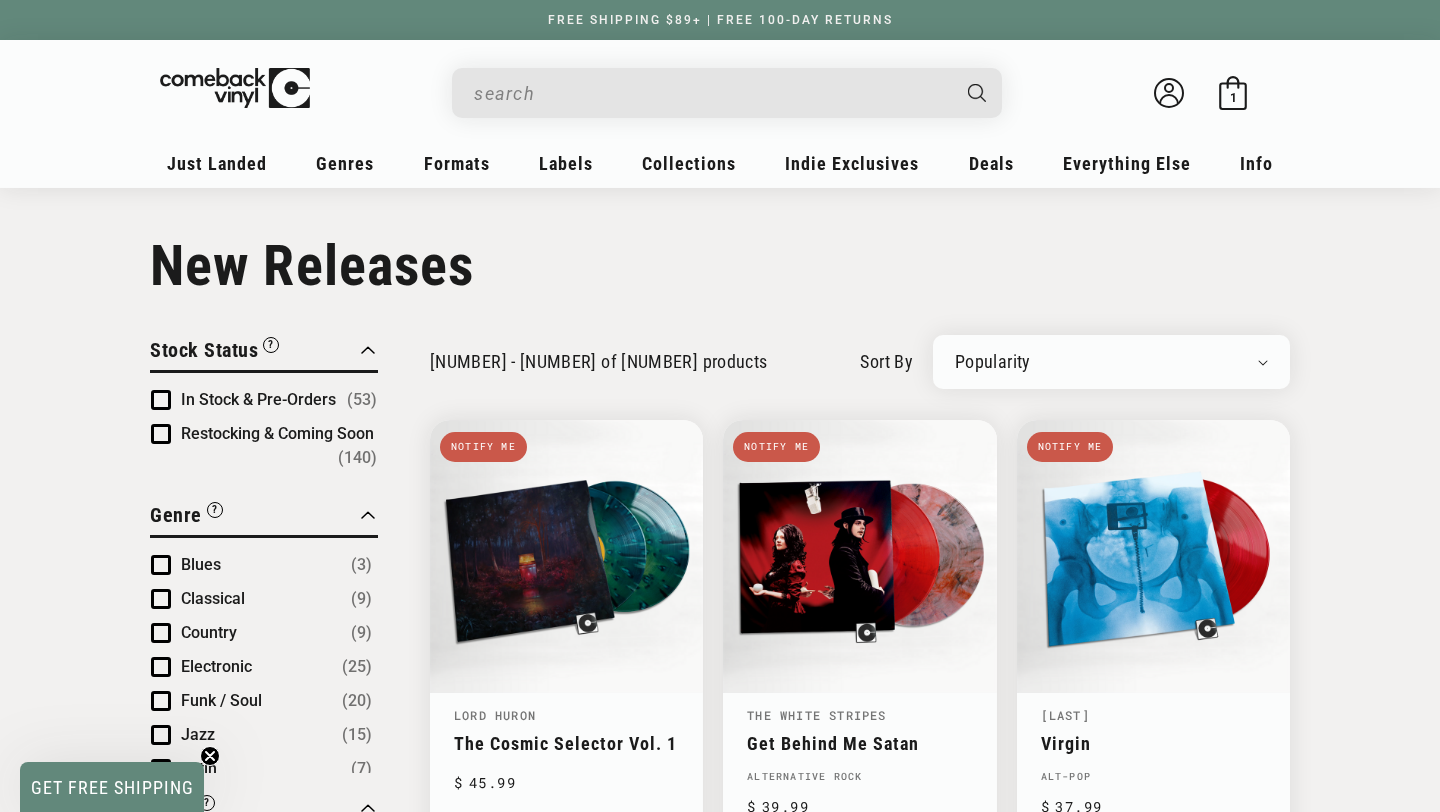 click at bounding box center (711, 93) 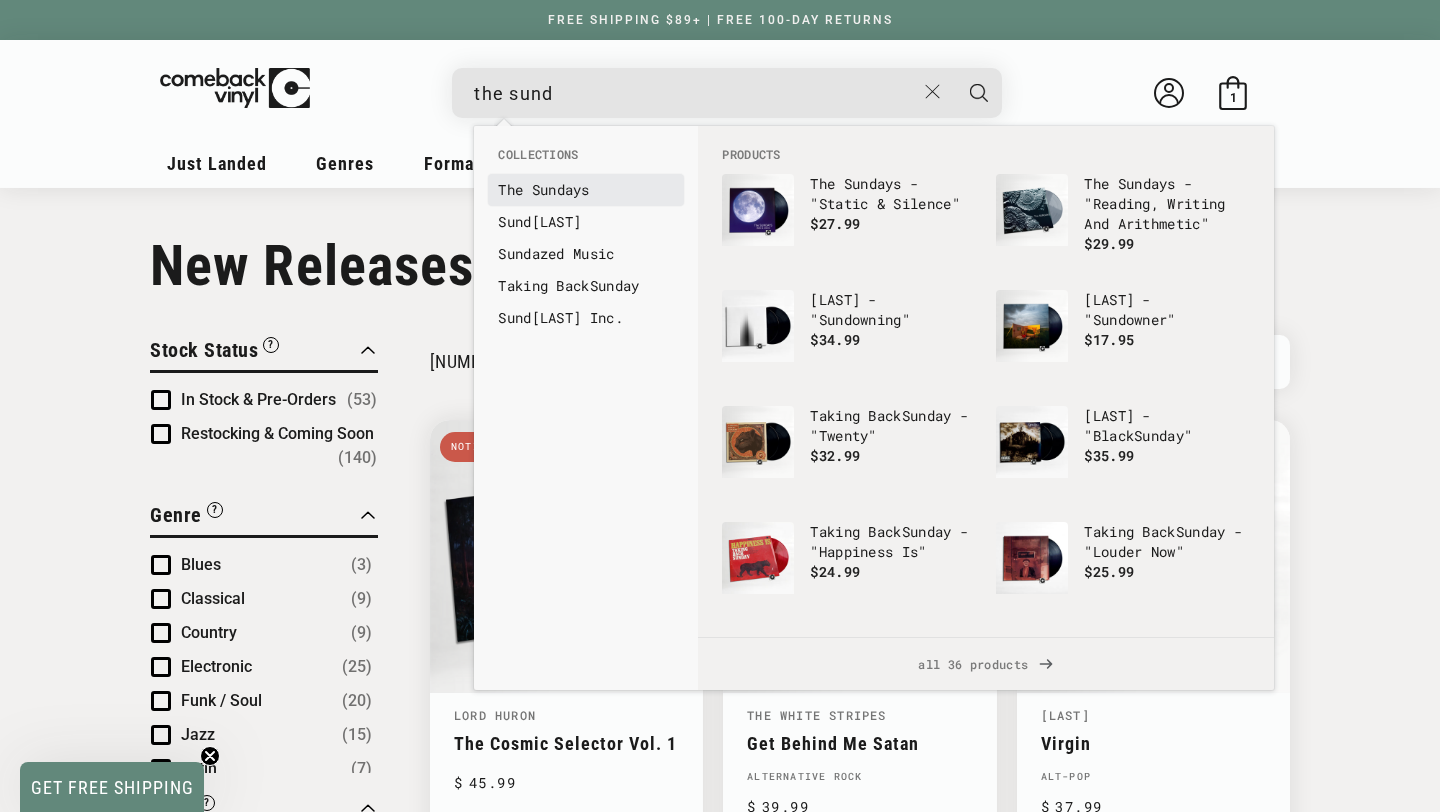 type on "the sund" 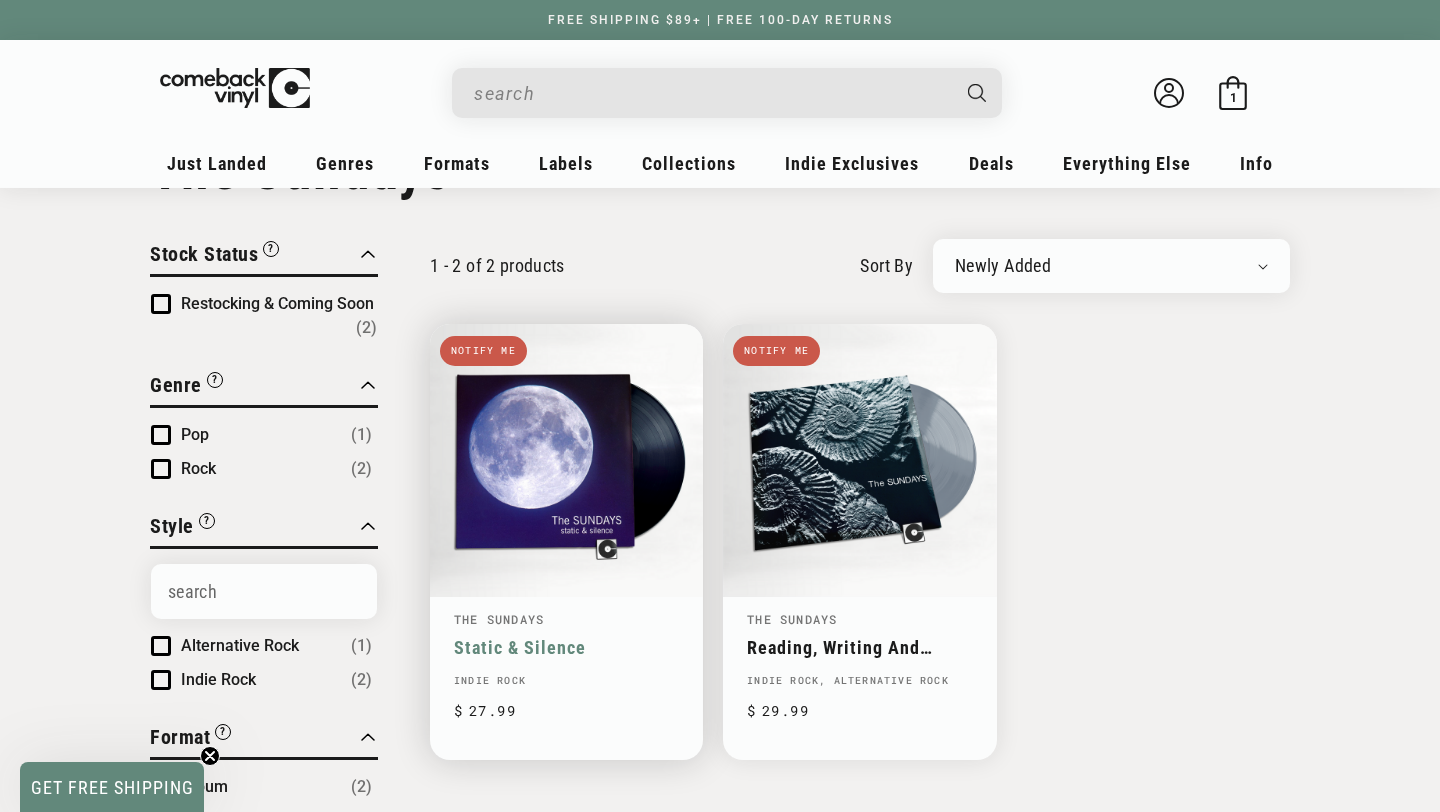 scroll, scrollTop: 124, scrollLeft: 0, axis: vertical 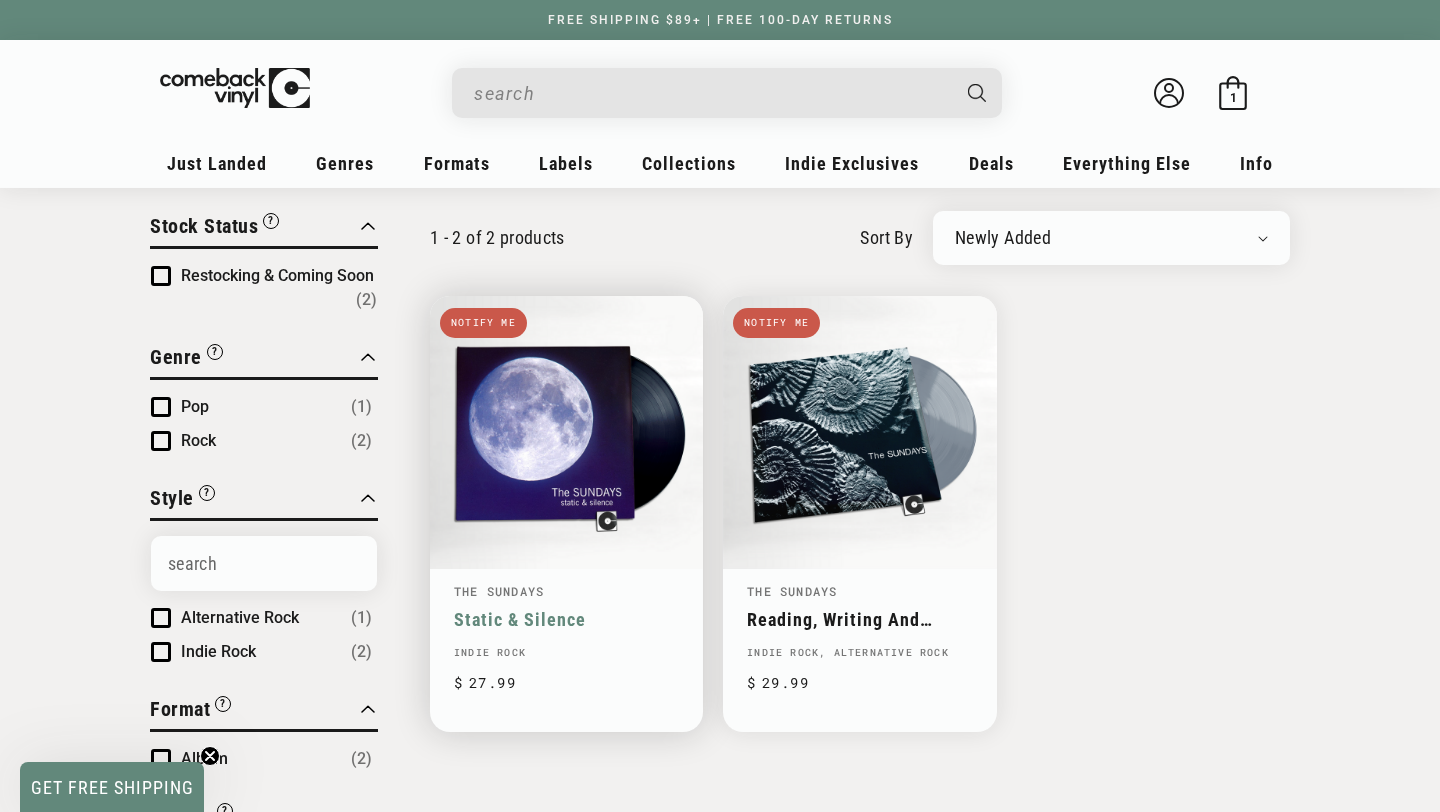 click on "Static & Silence" at bounding box center (566, 619) 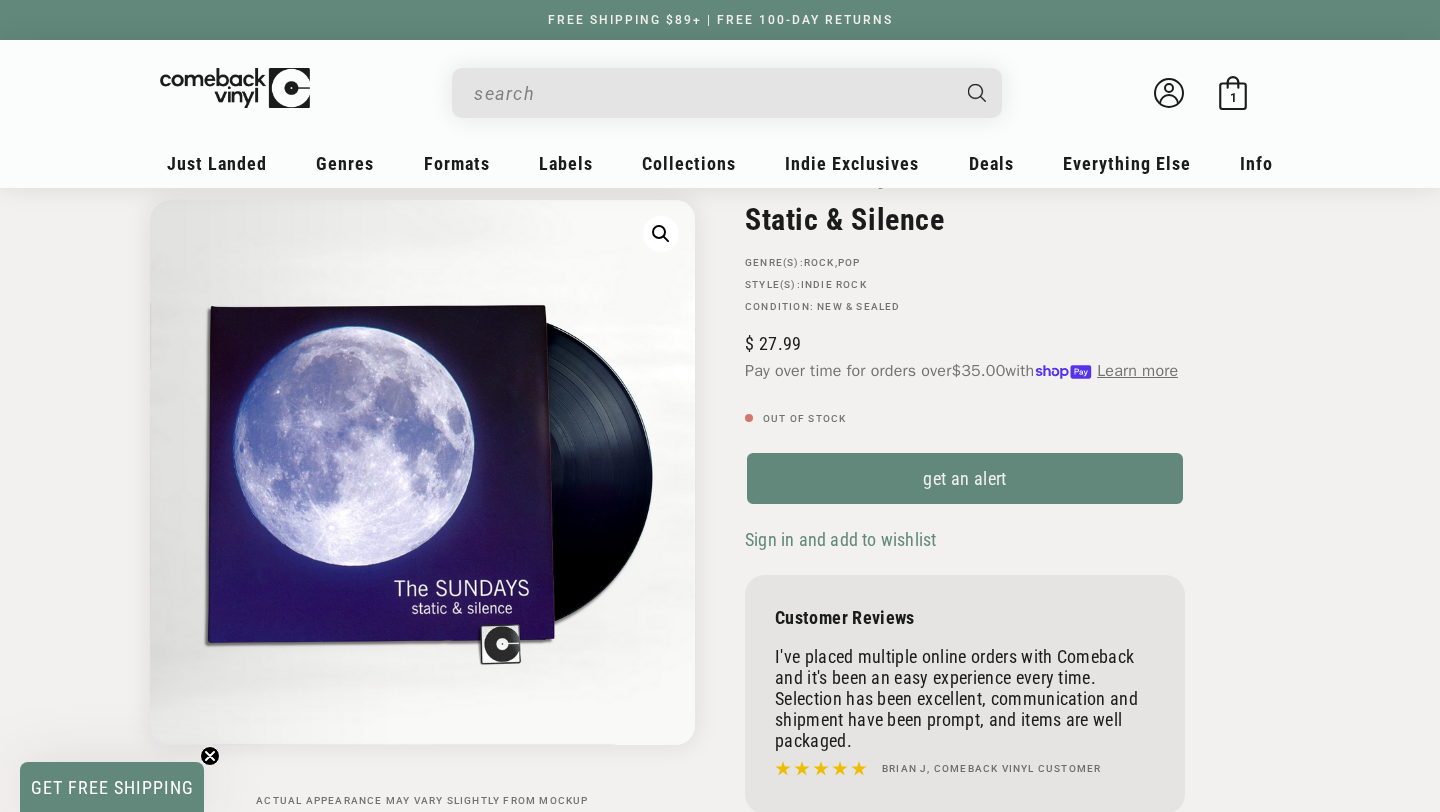 scroll, scrollTop: 136, scrollLeft: 0, axis: vertical 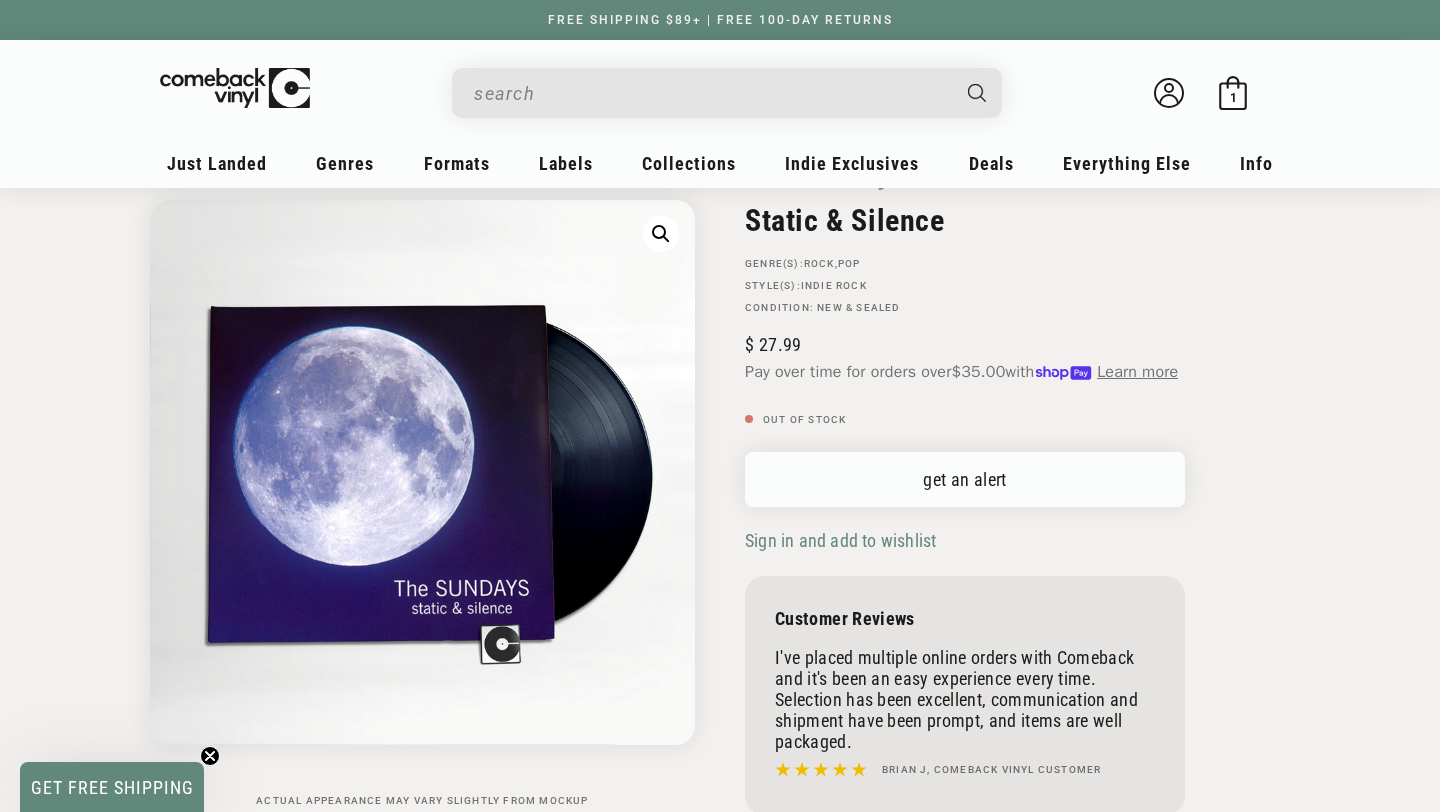 click on "get an alert" at bounding box center [965, 479] 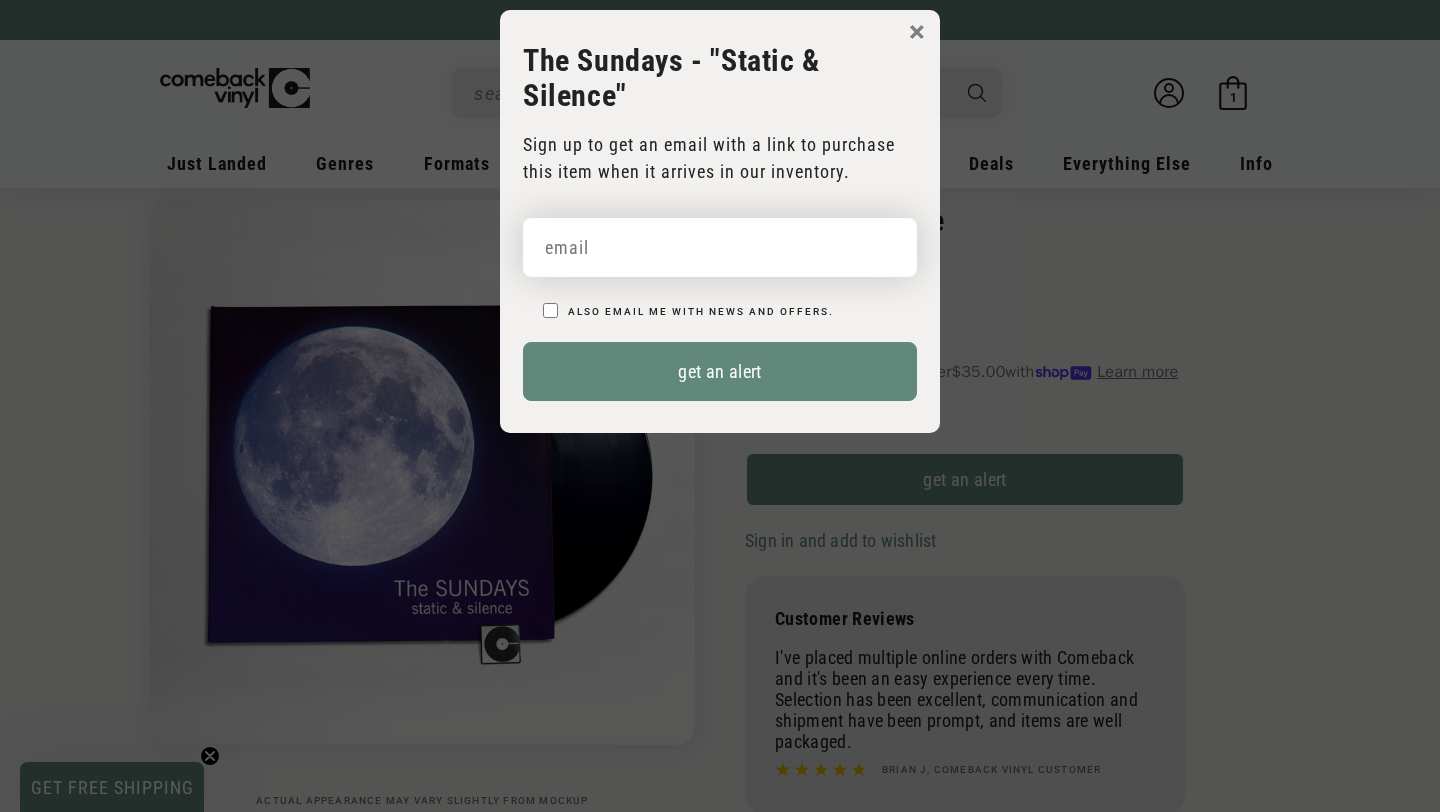 click at bounding box center (720, 247) 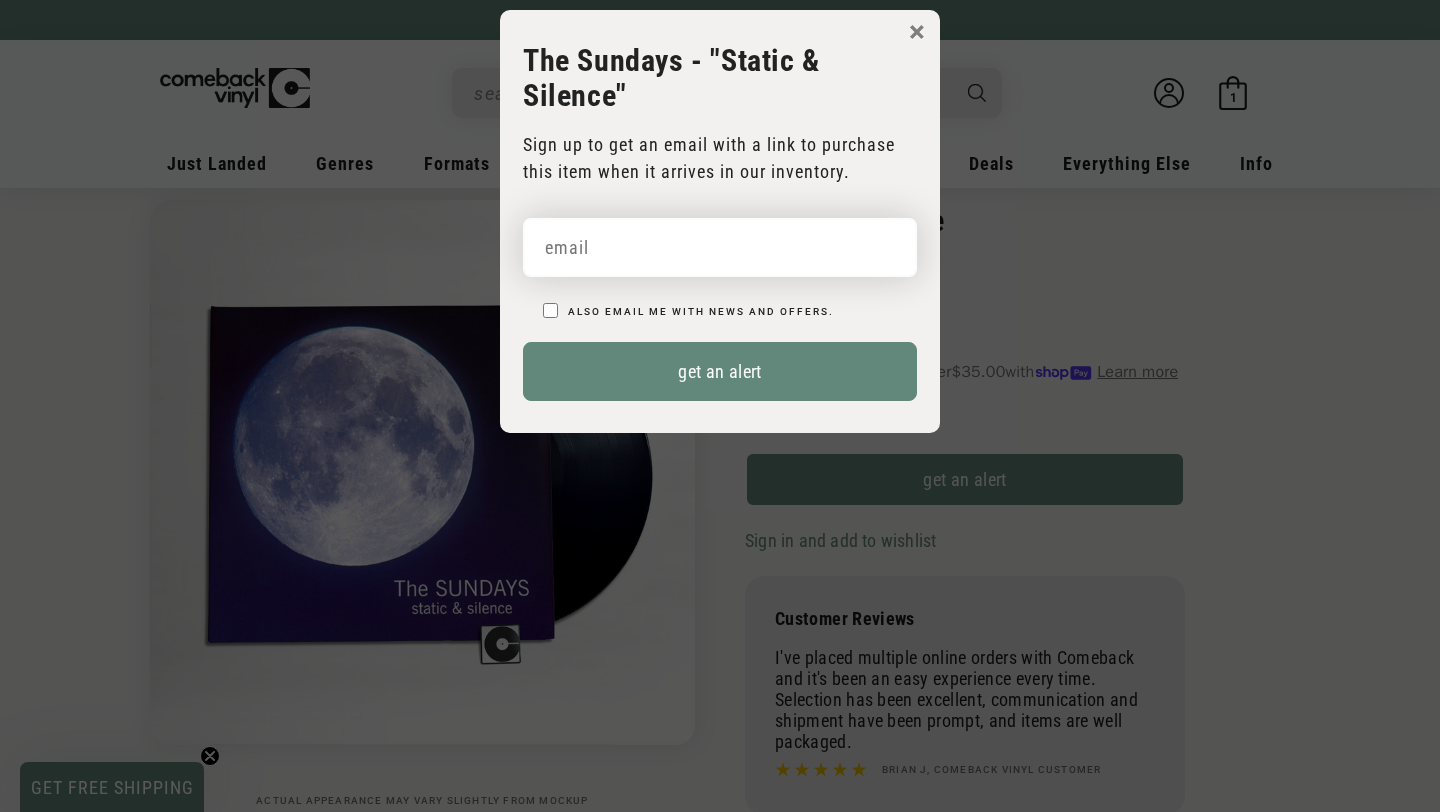 type on "[USERNAME]@[EXAMPLE.COM]" 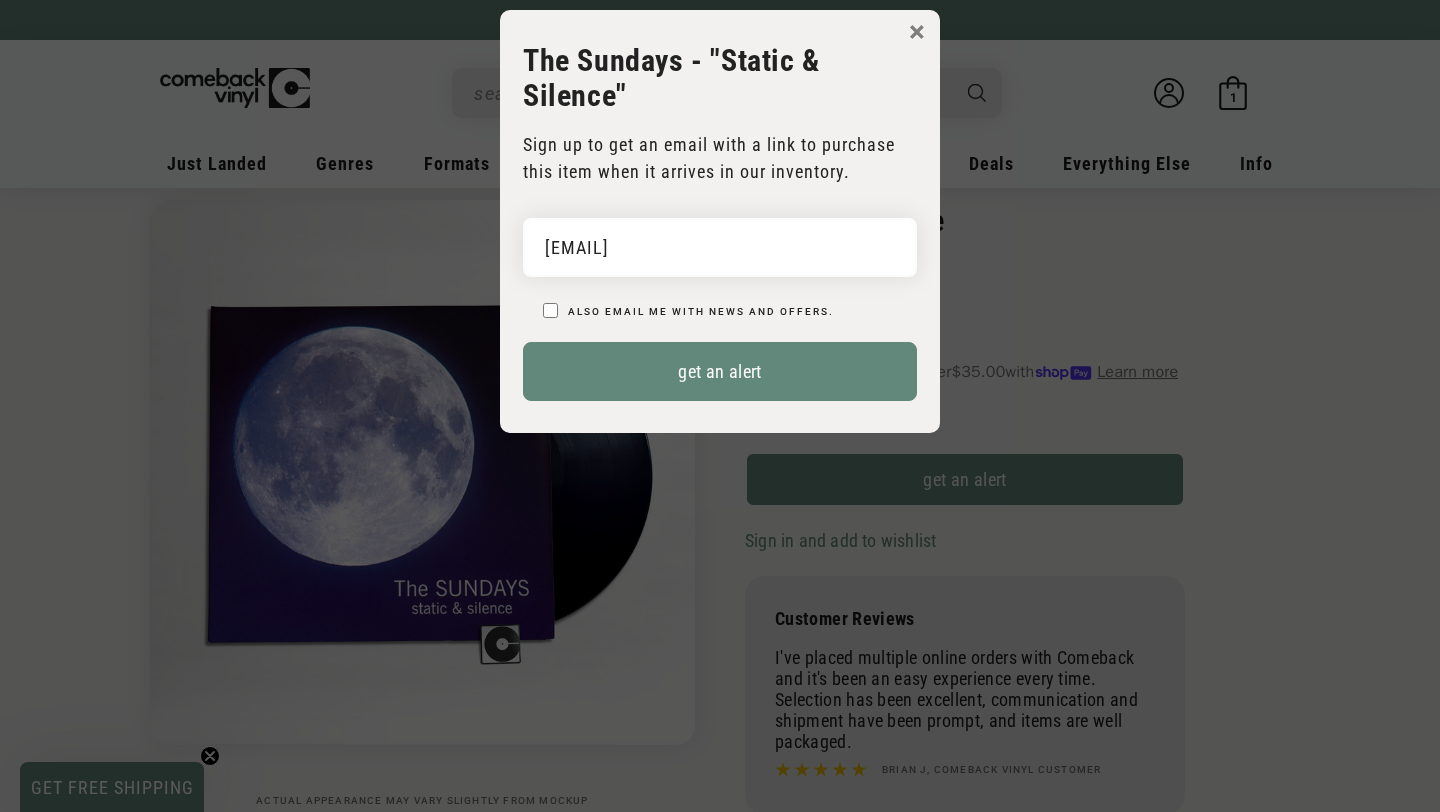 click on "Also email me with news and offers." at bounding box center [730, 308] 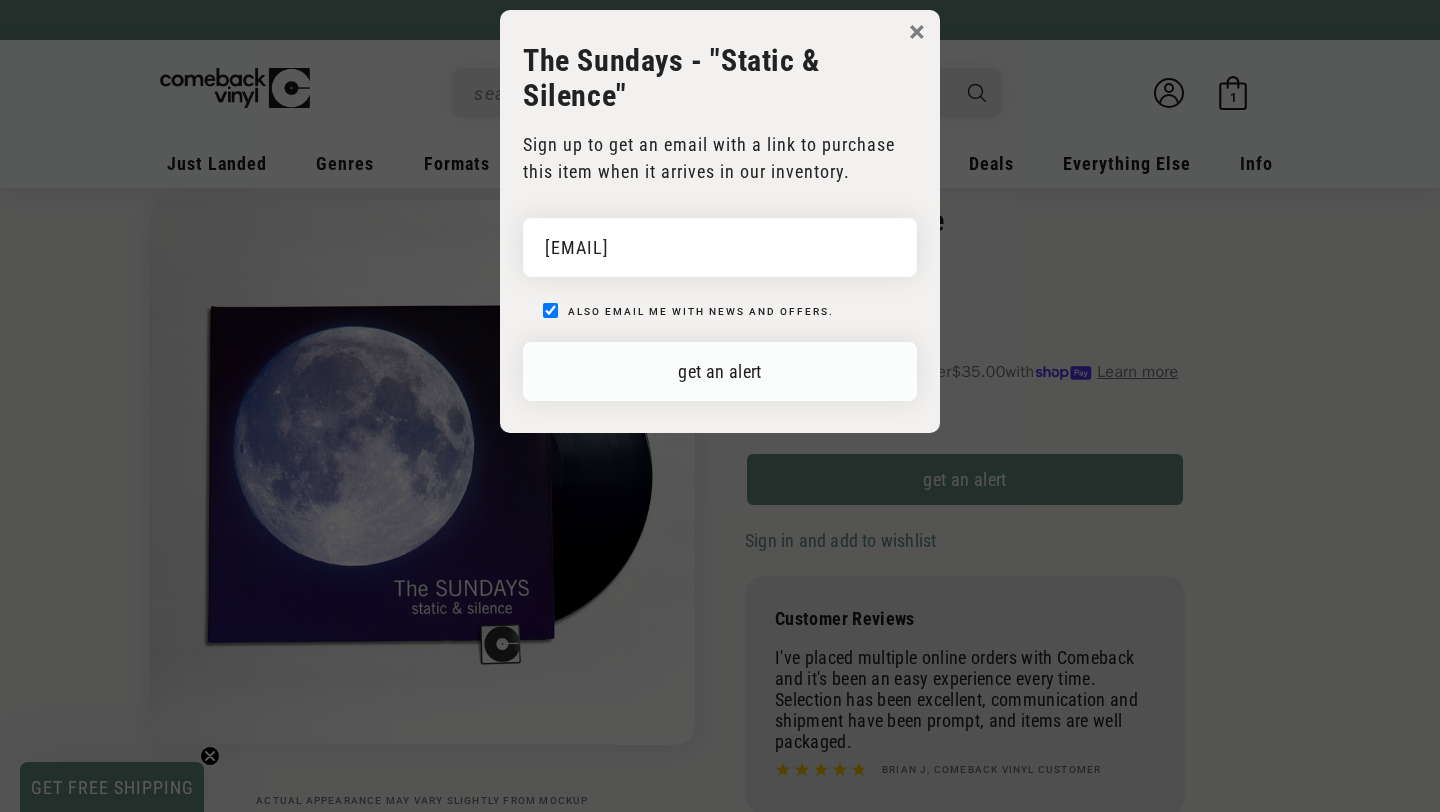 click on "get an alert" at bounding box center [720, 371] 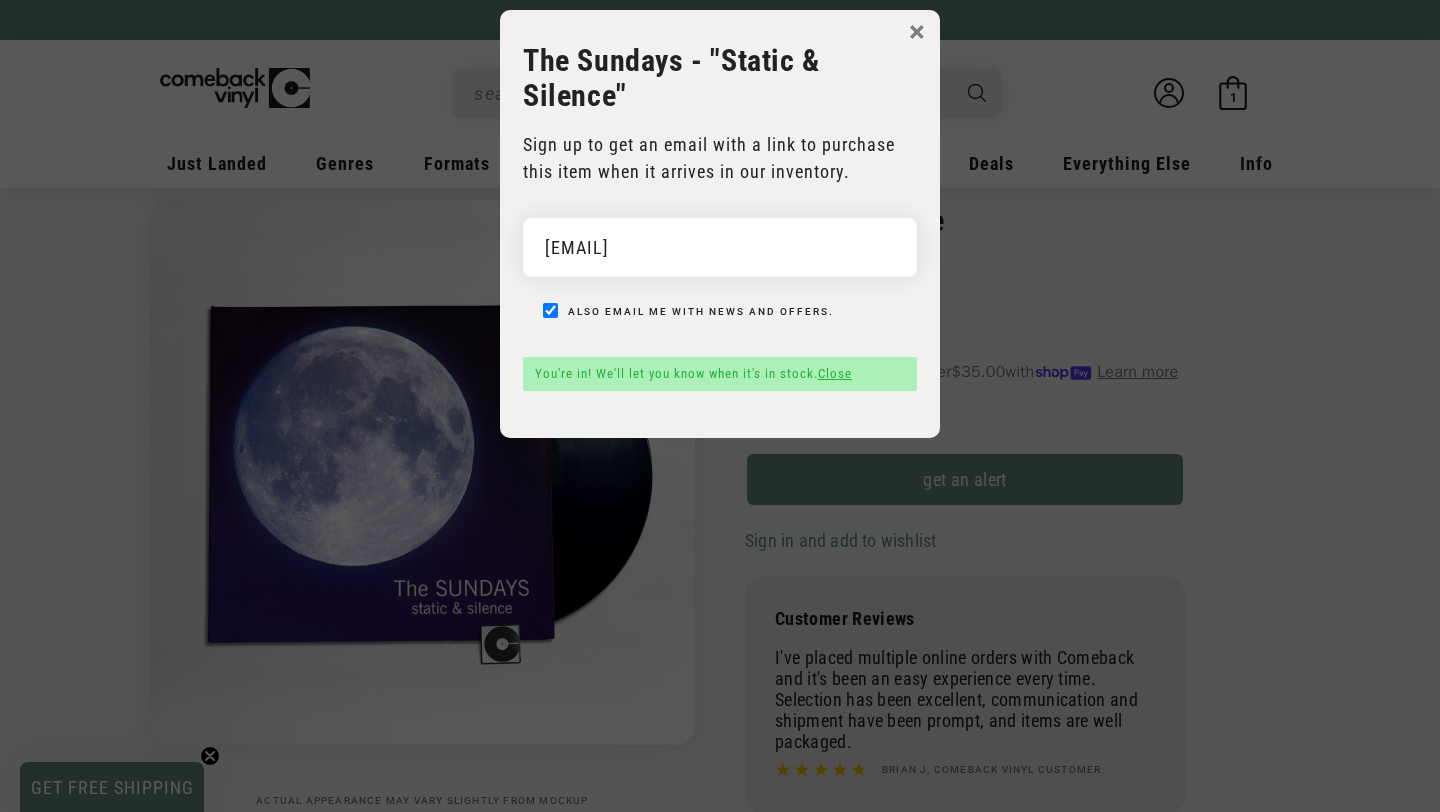 click on "× The Sundays - "Static & Silence" Sign up to get an email with a link to purchase this item when it arrives in our inventory. Default Title amin.yas1122@gmail.com Also email me with news and offers. get an alert You're in! We'll let you know when it's in stock.  Close" at bounding box center (720, 224) 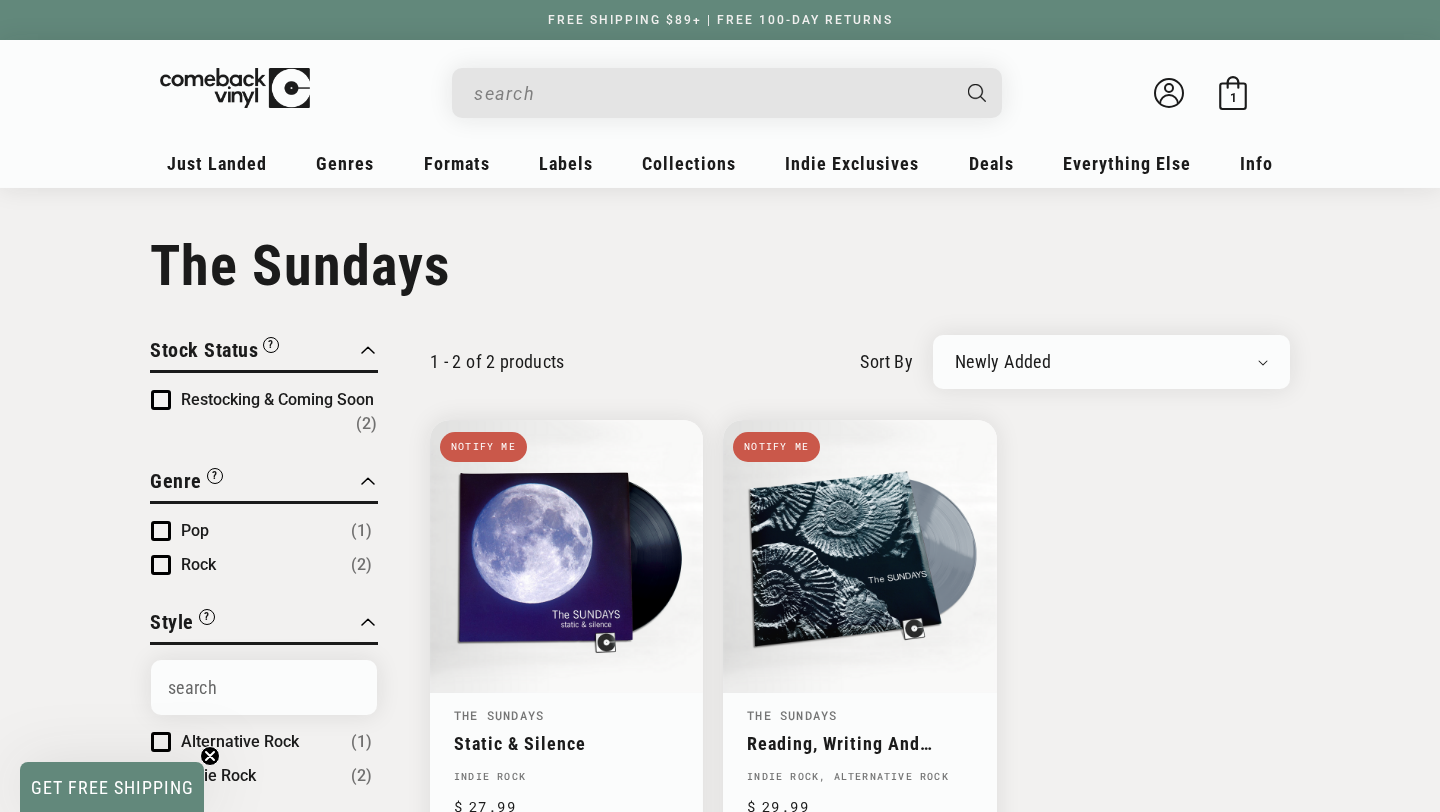 scroll, scrollTop: 124, scrollLeft: 0, axis: vertical 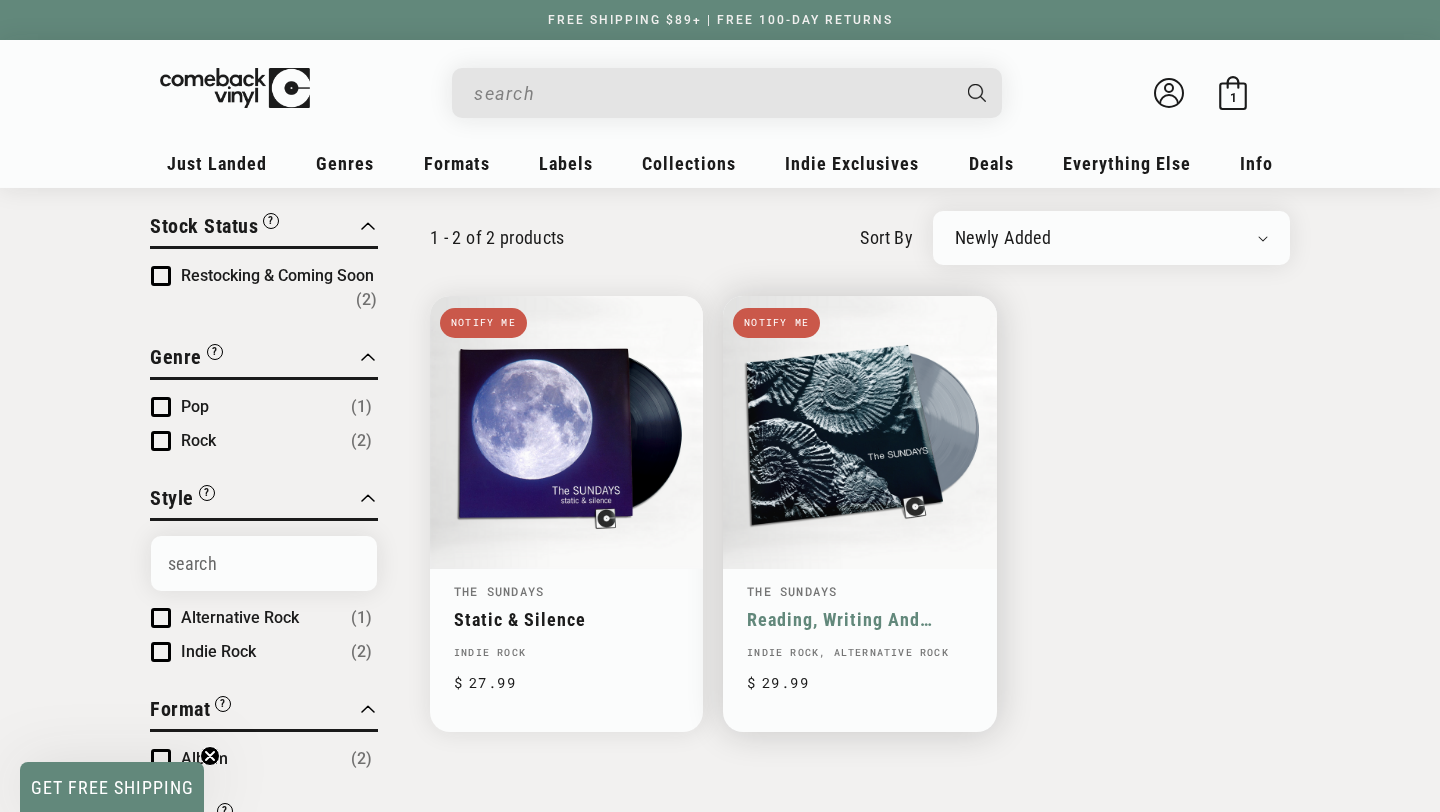 click on "Reading, Writing And Arithmetic" at bounding box center (859, 619) 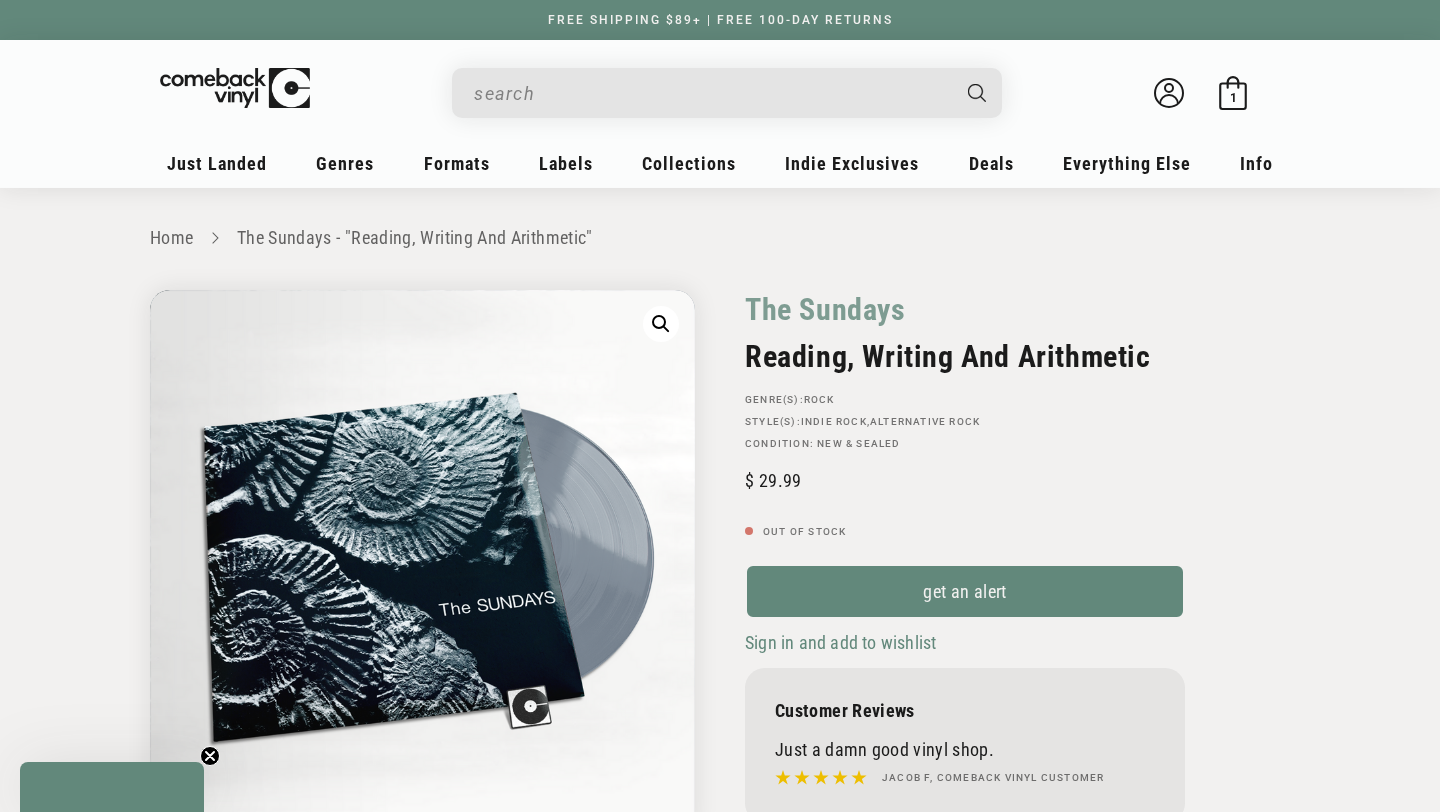 scroll, scrollTop: 0, scrollLeft: 0, axis: both 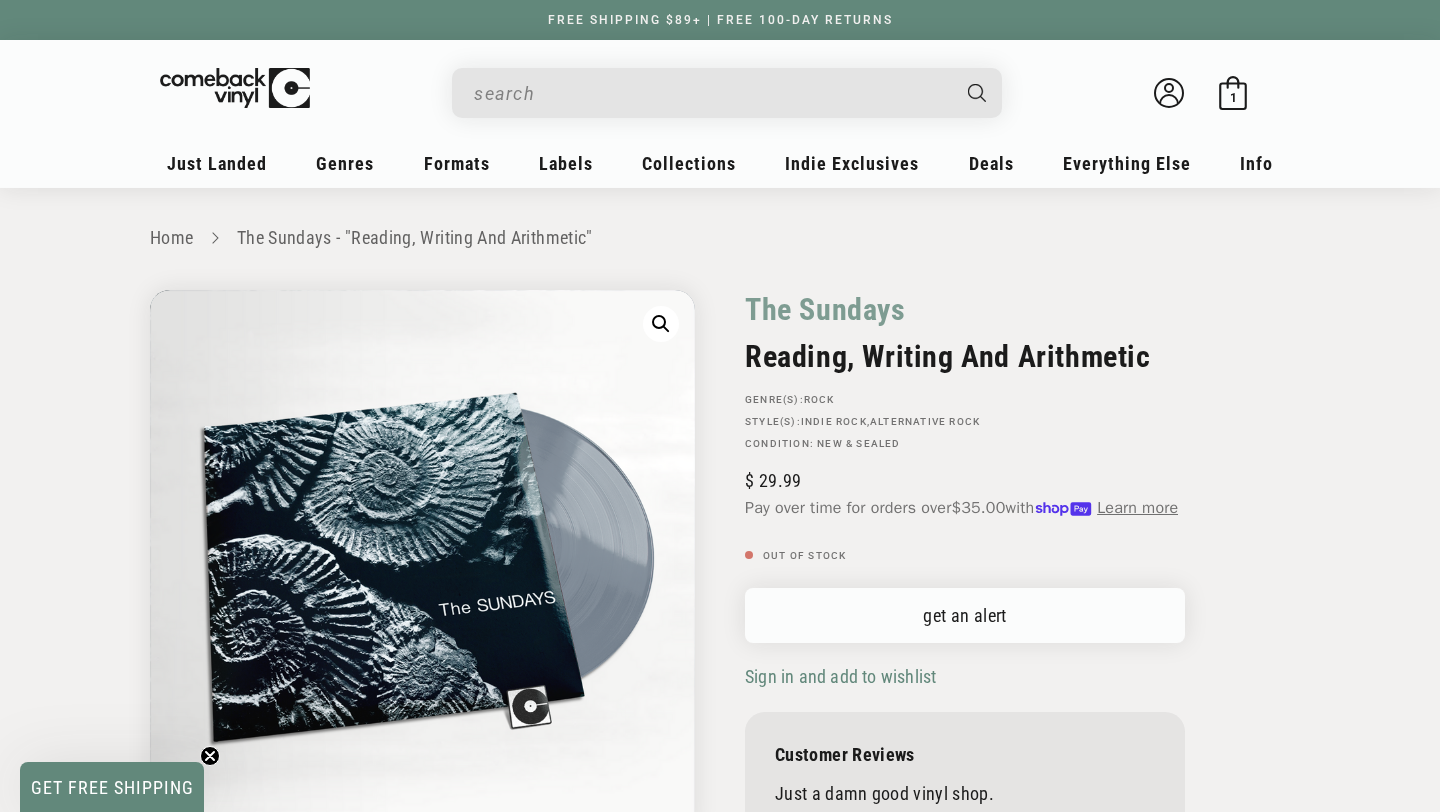 click on "get an alert" at bounding box center (965, 615) 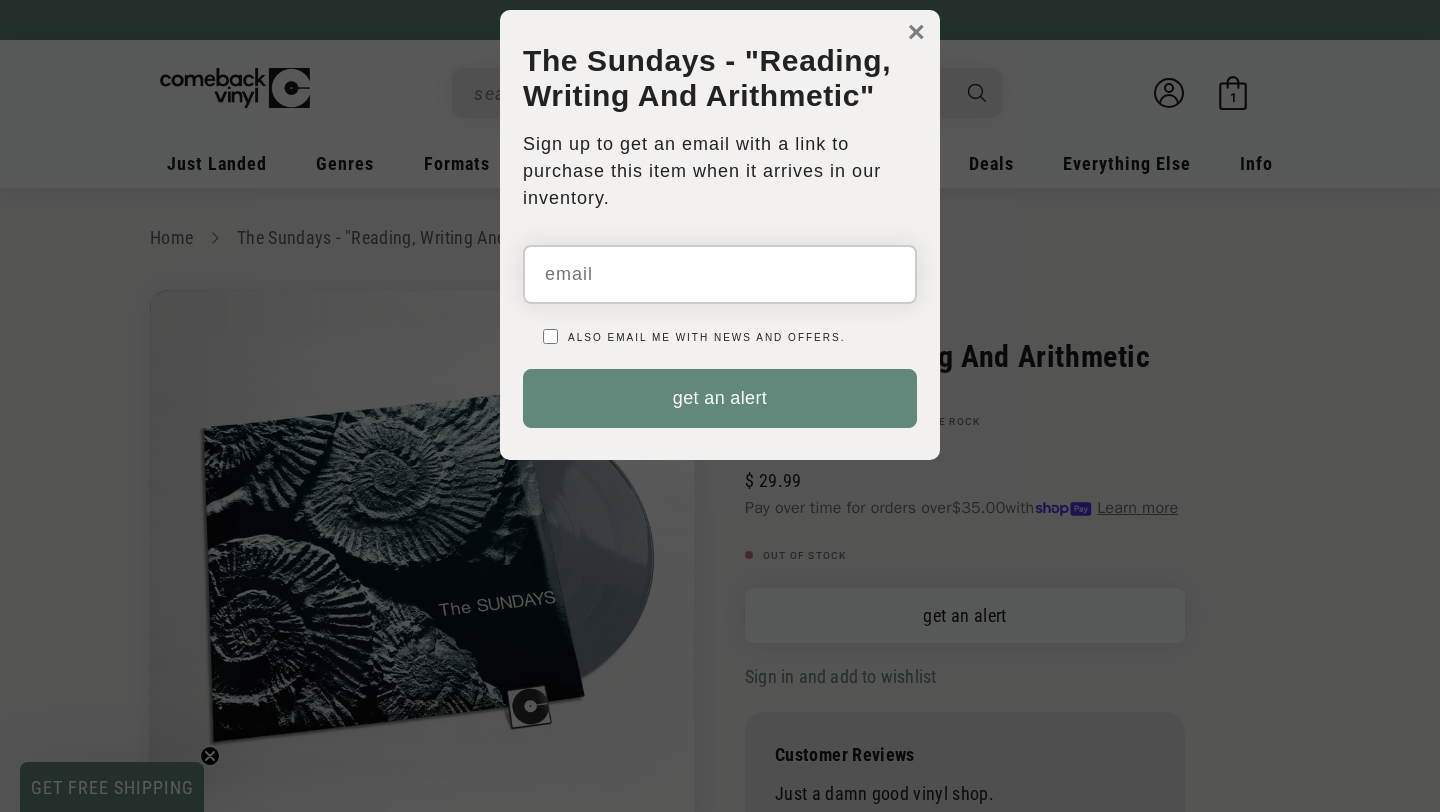 scroll, scrollTop: 0, scrollLeft: 0, axis: both 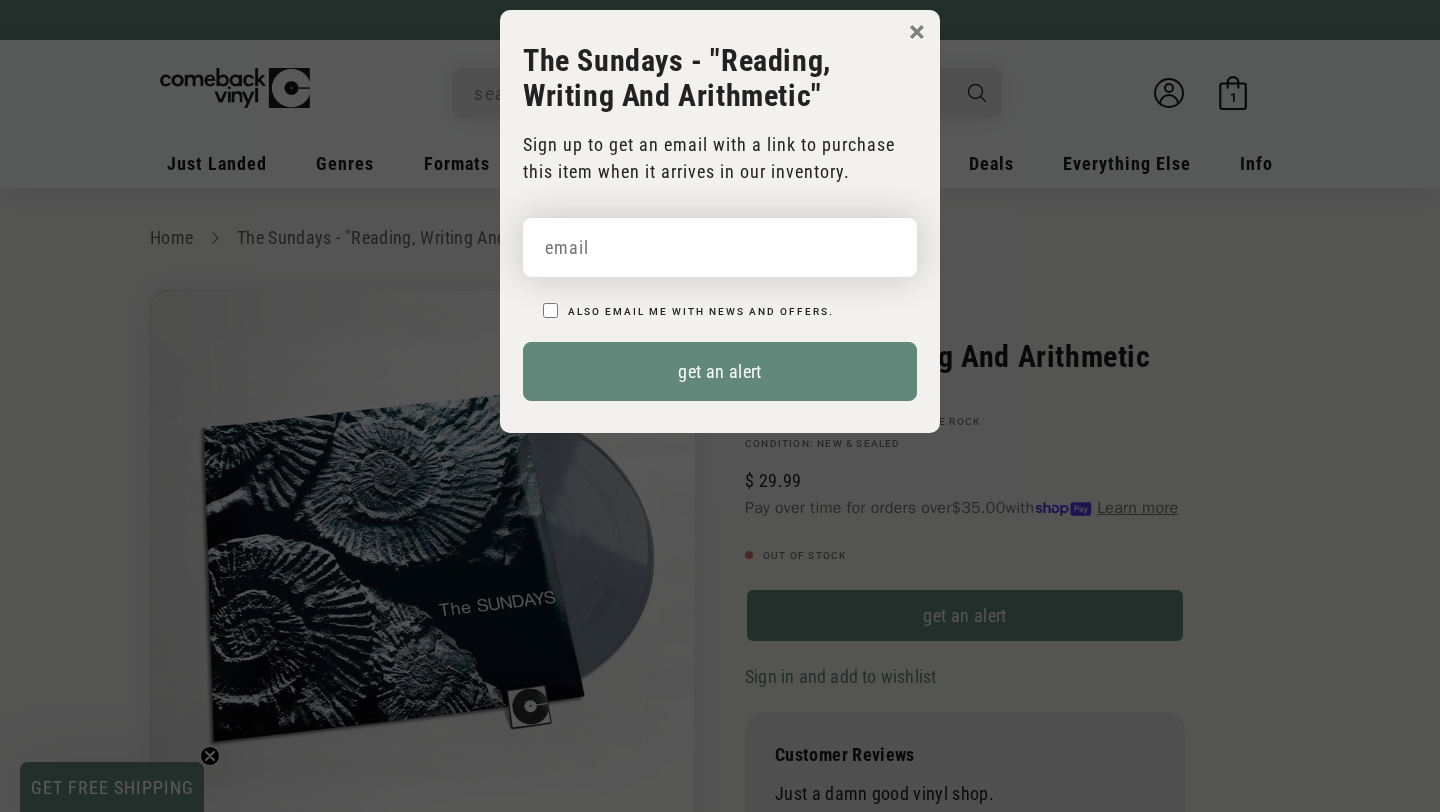 click at bounding box center [720, 247] 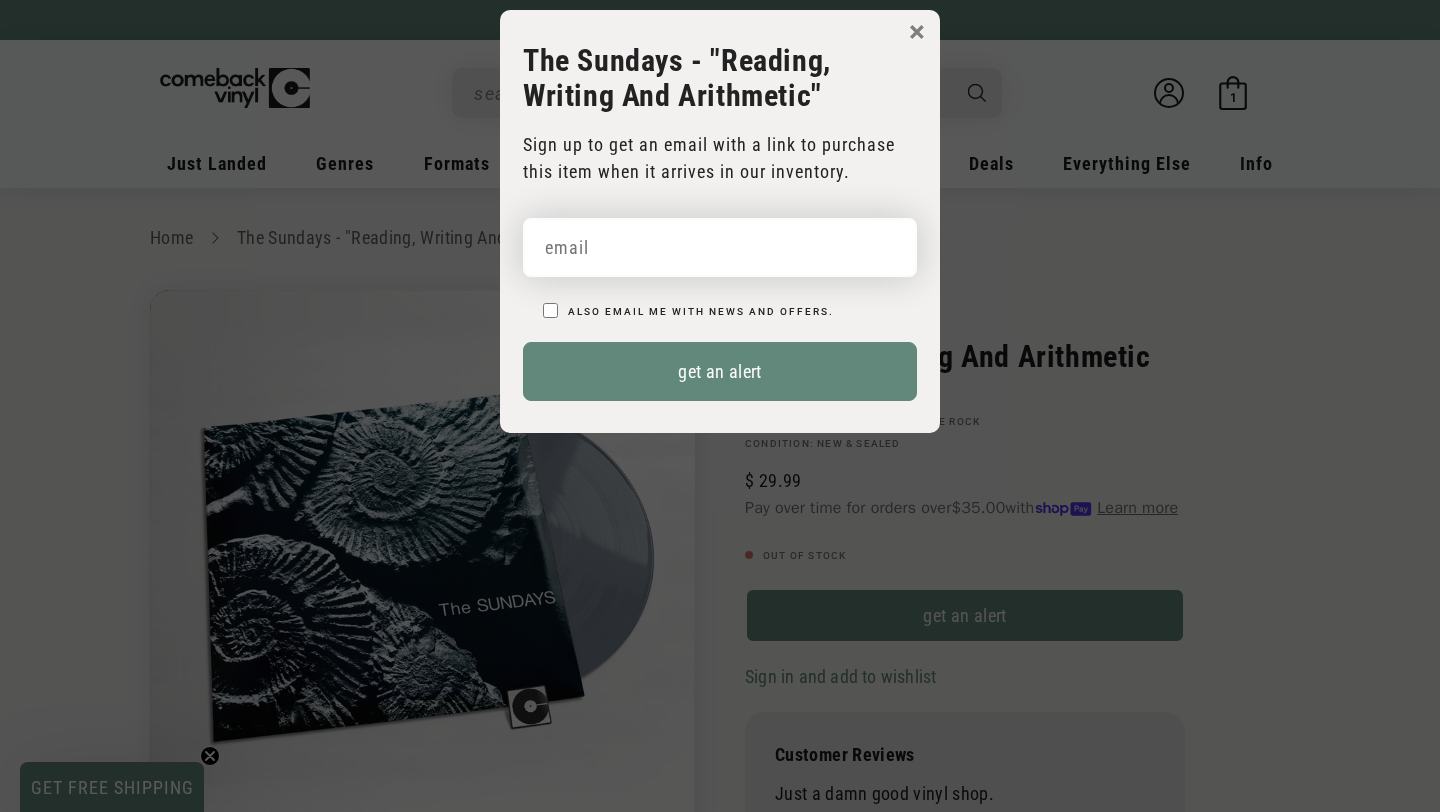 type on "[USERNAME]@[EXAMPLE.COM]" 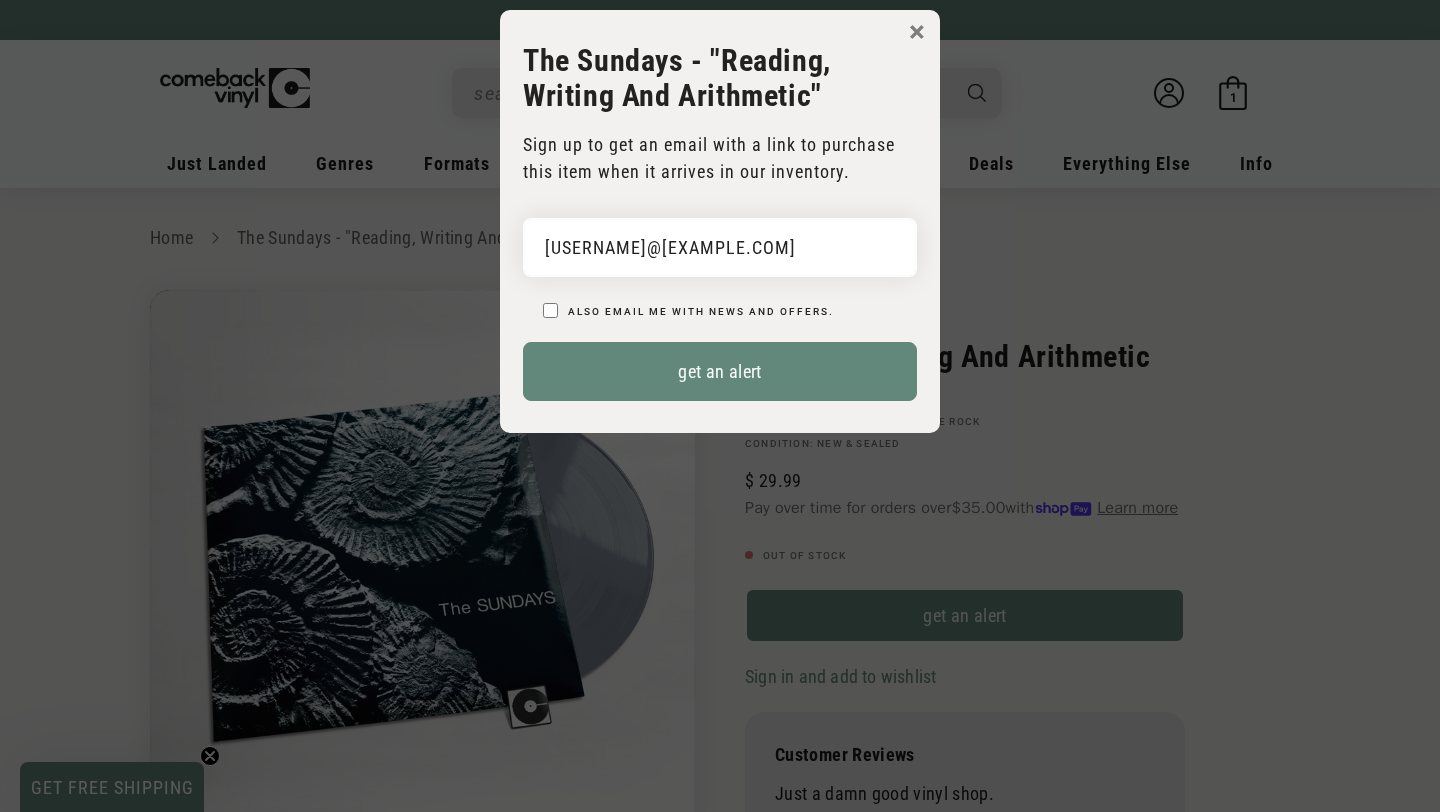 click on "Also email me with news and offers." at bounding box center [550, 310] 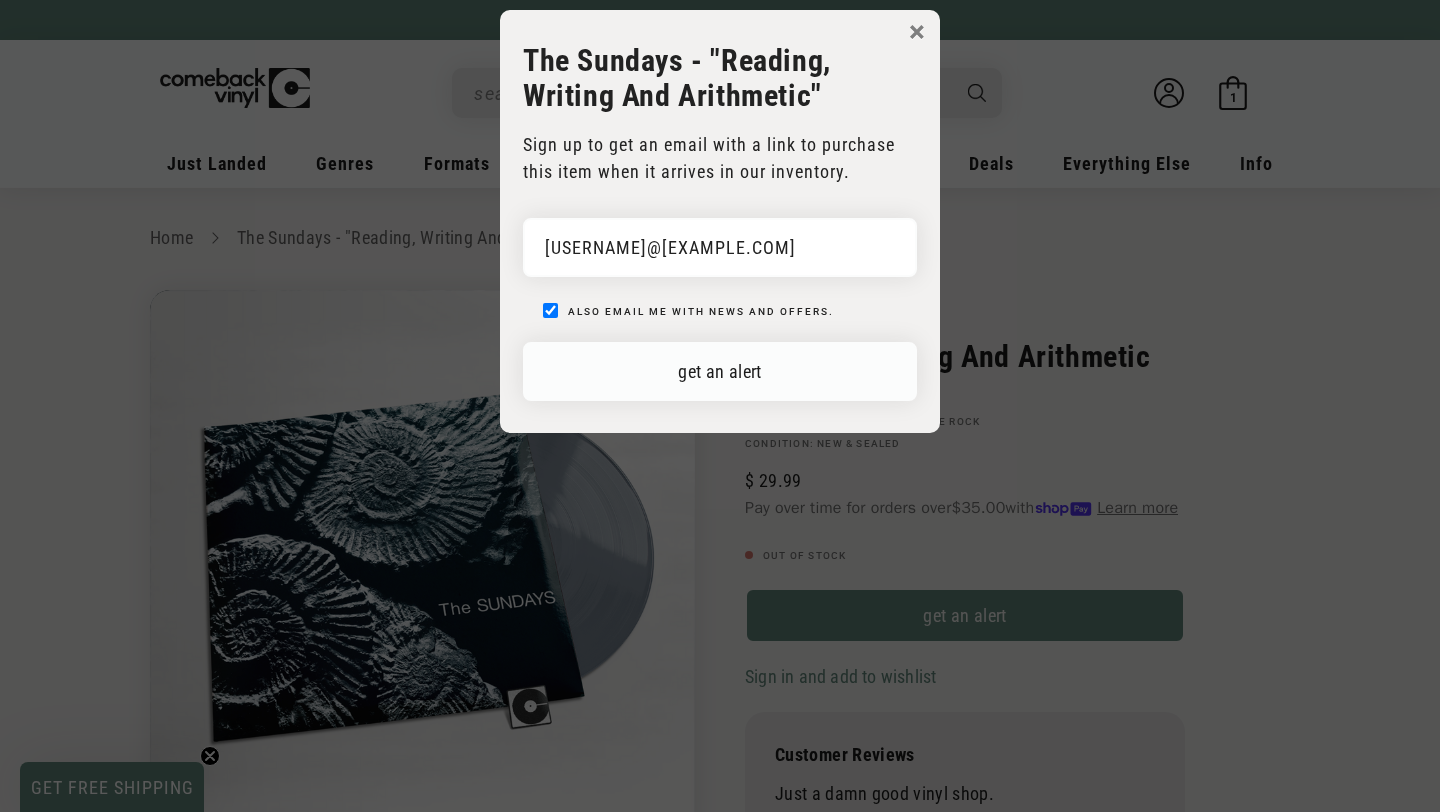 click on "get an alert" at bounding box center (720, 371) 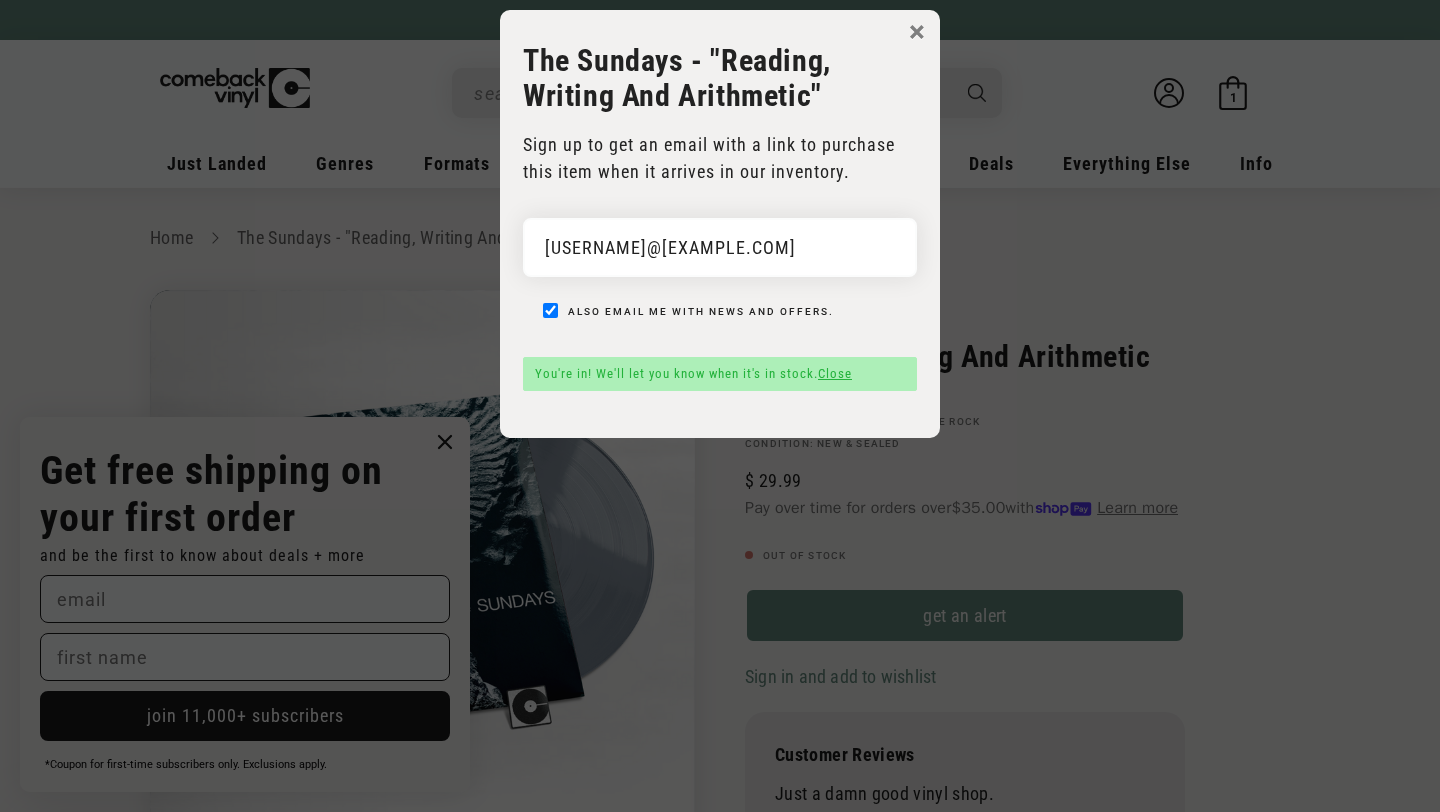 click on "×" at bounding box center (917, 32) 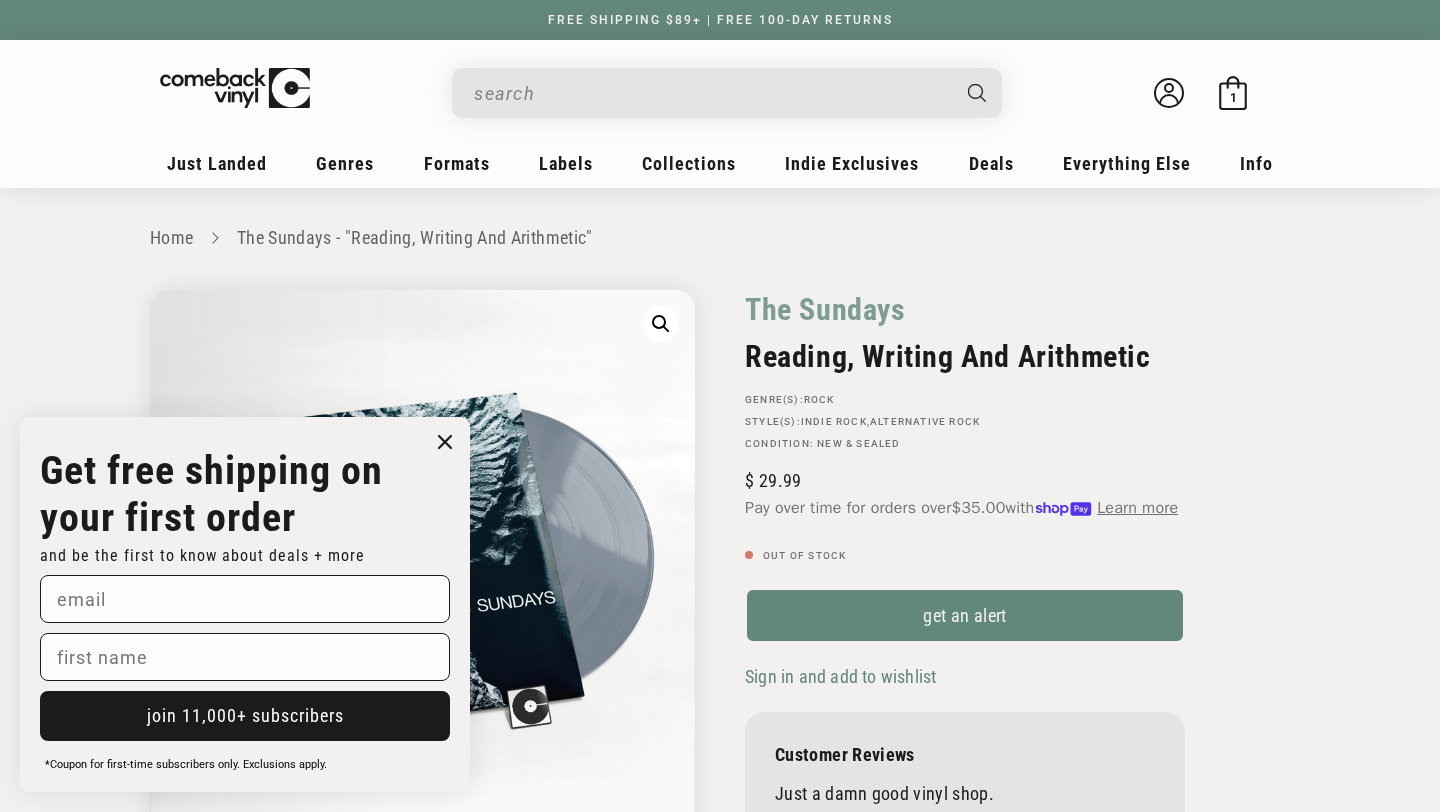 click 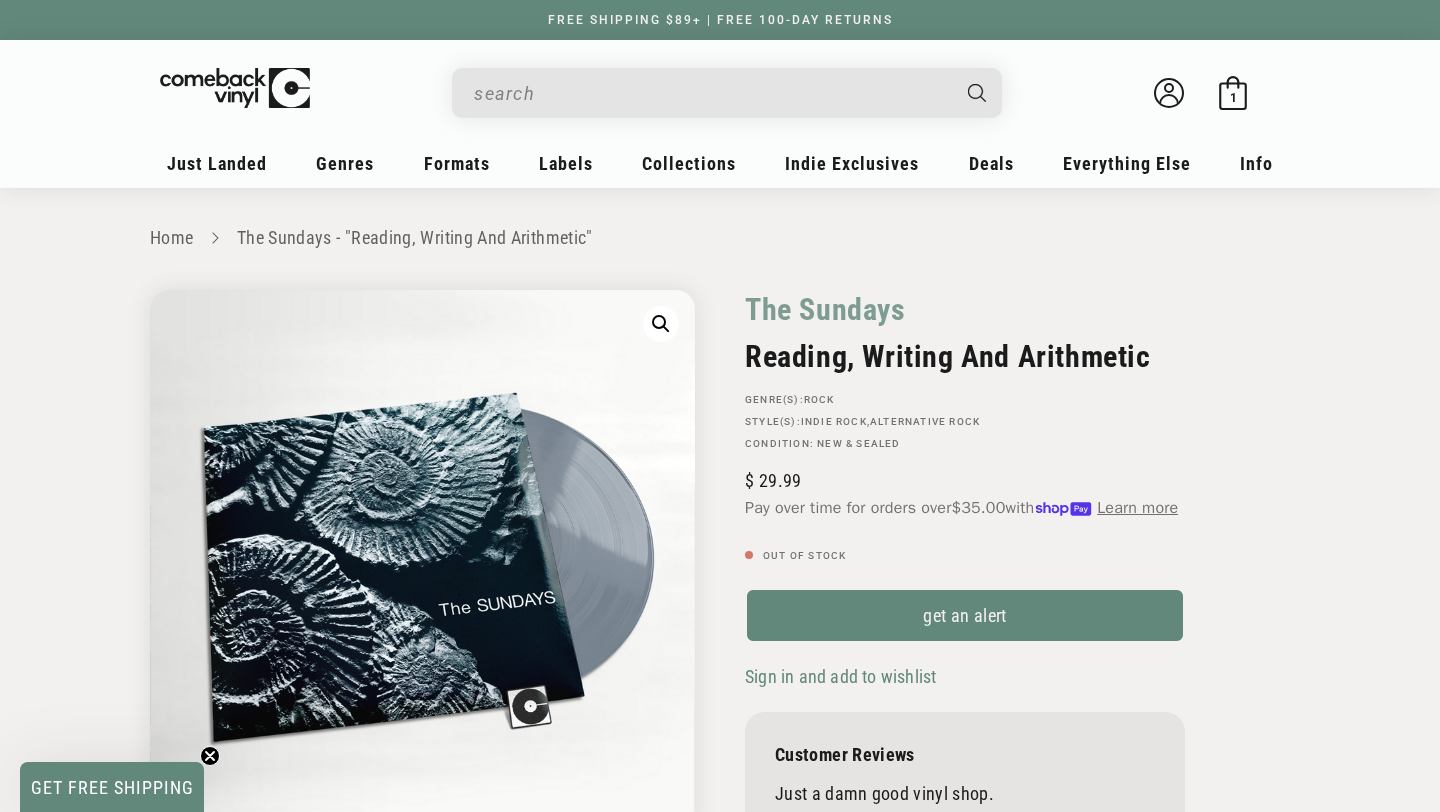 click at bounding box center (711, 93) 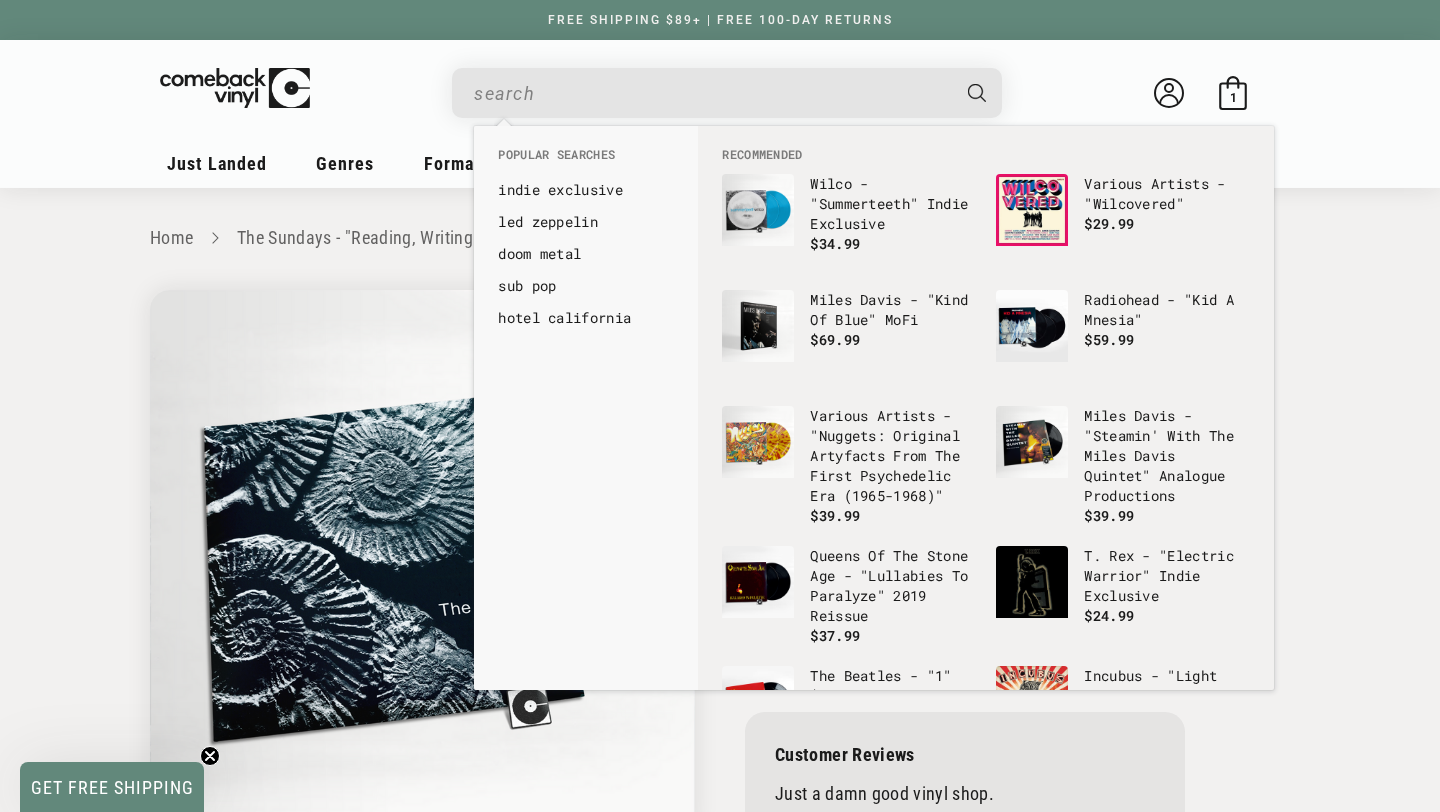 click on "My account
Just Landed
Just Landed
New Releases
Genres" at bounding box center (720, 114) 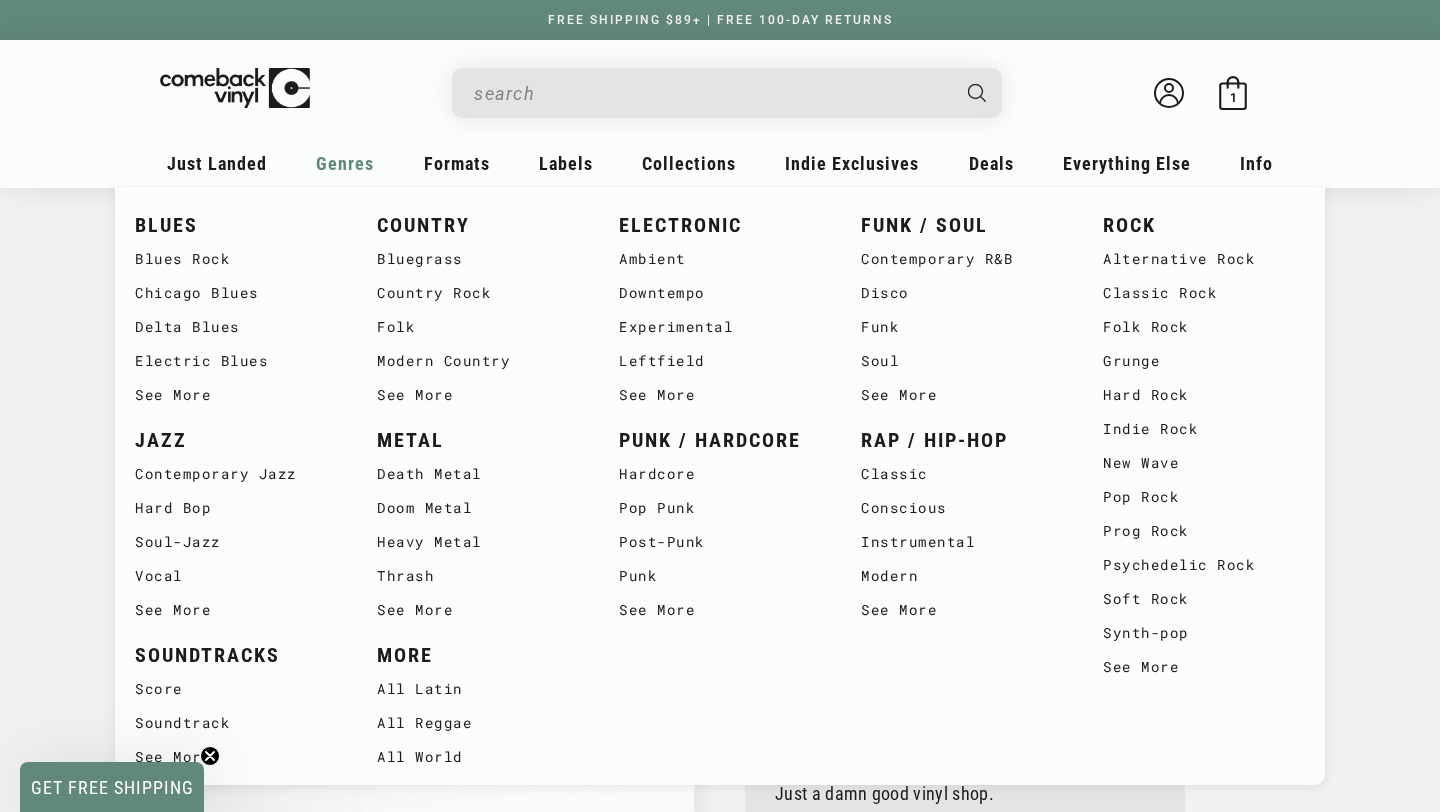 click on "Genres" at bounding box center [217, 163] 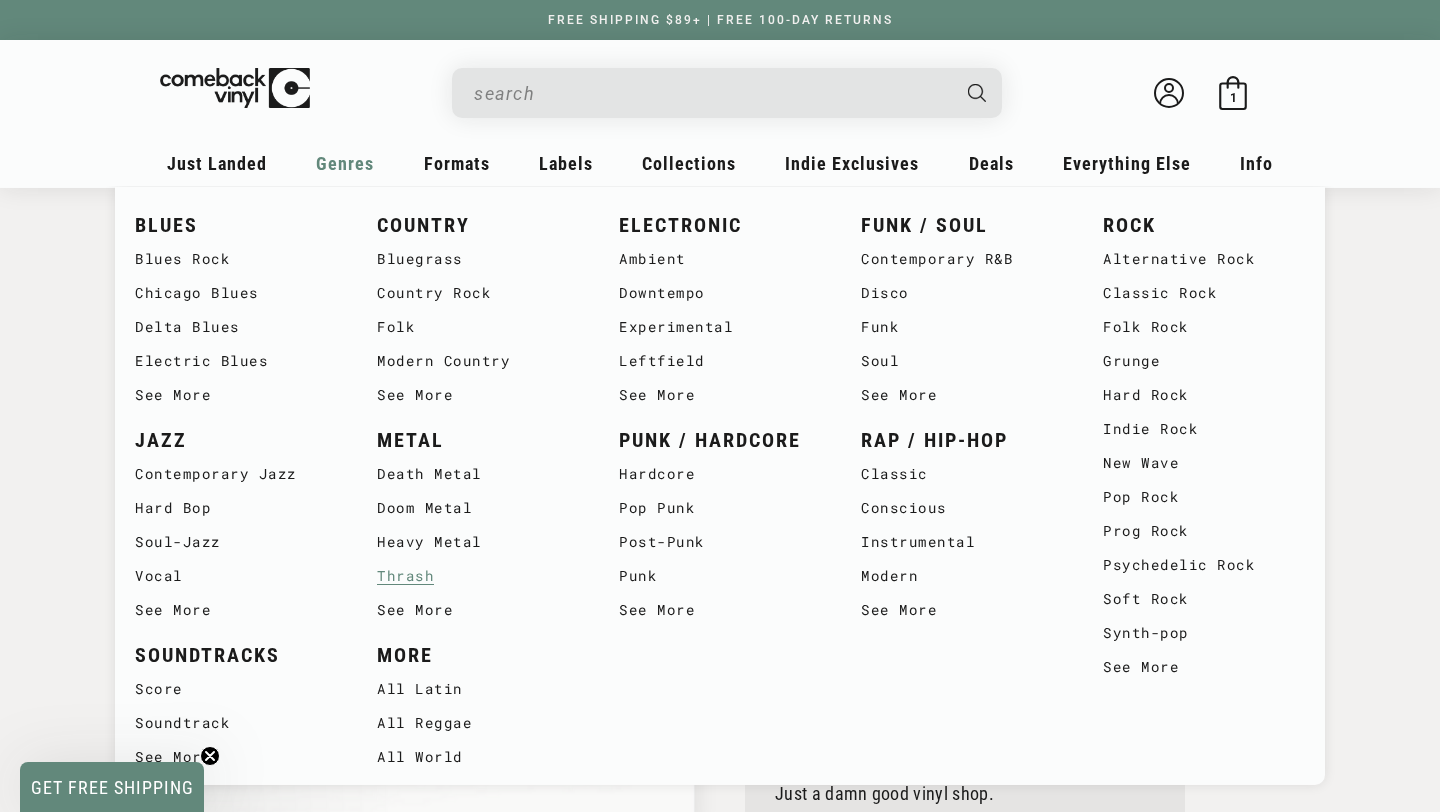 click on "Thrash" at bounding box center (478, 576) 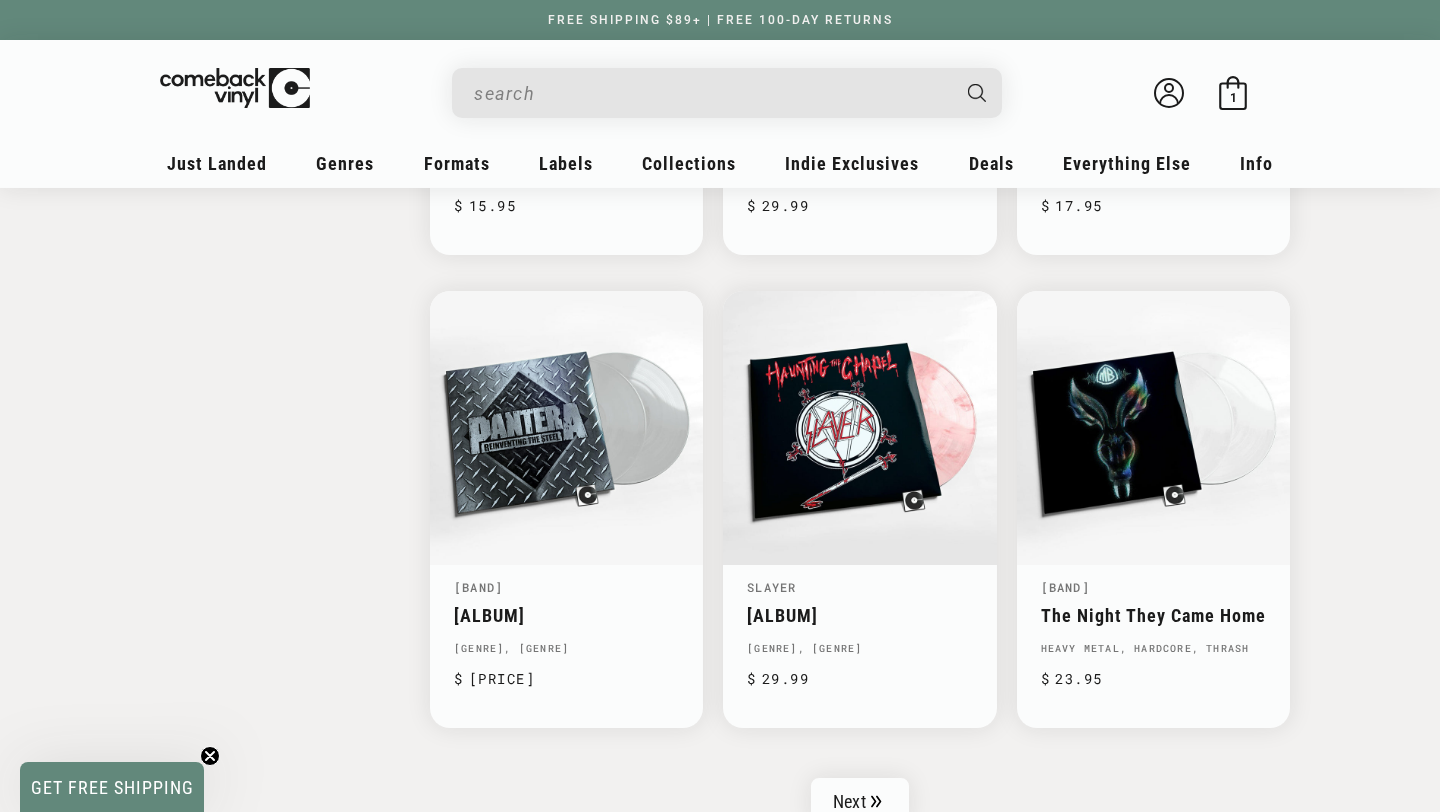 scroll, scrollTop: 2980, scrollLeft: 0, axis: vertical 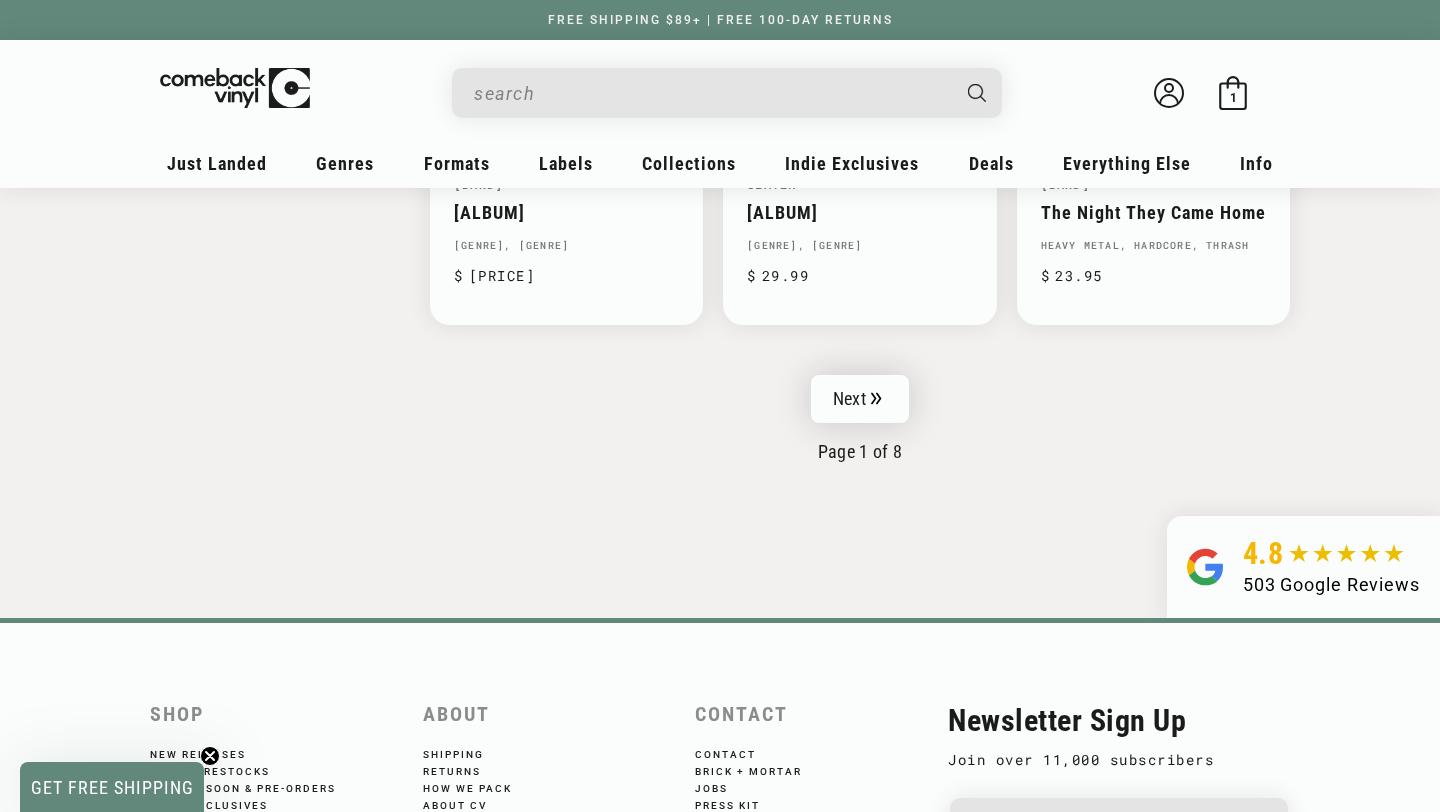 click on "Next" at bounding box center [860, 399] 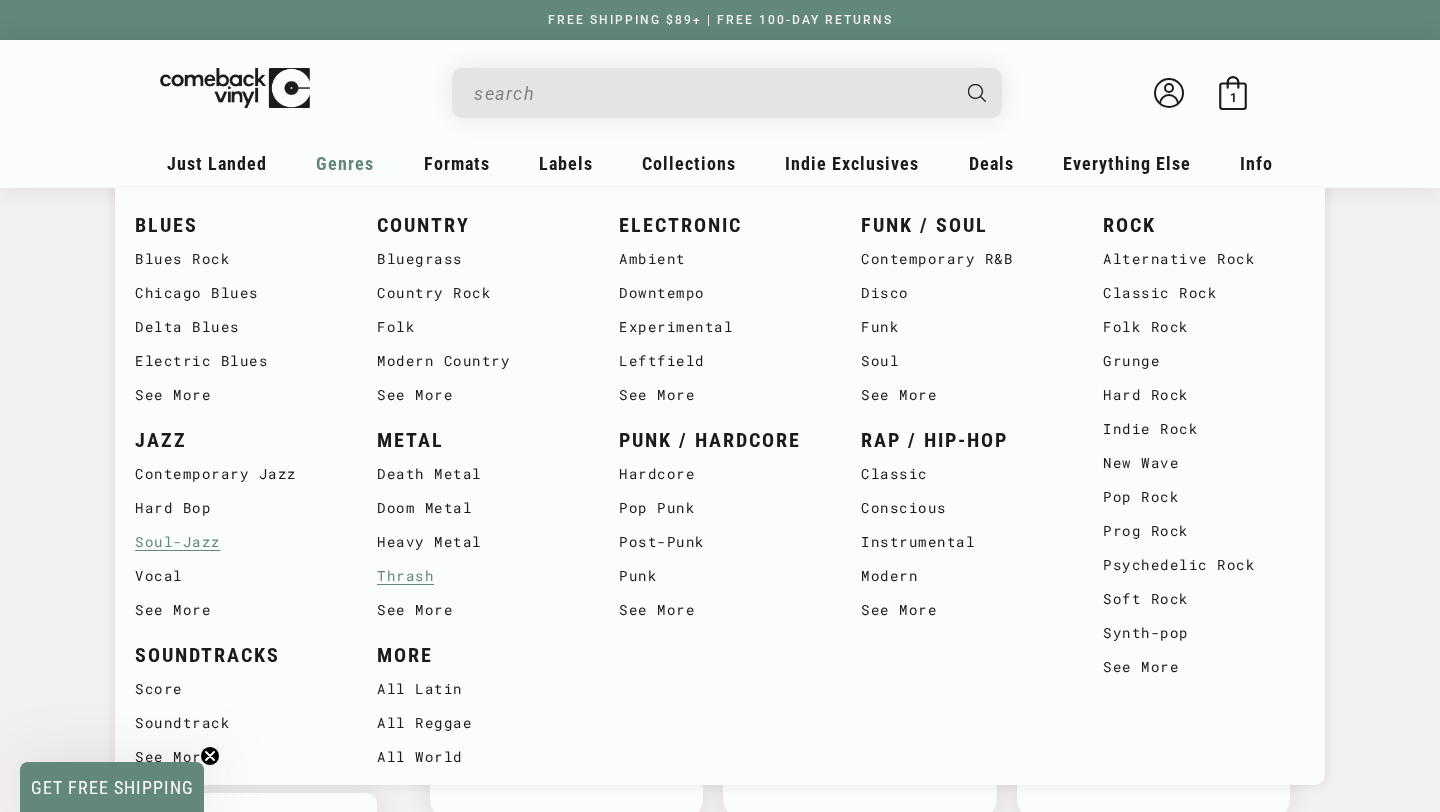 scroll, scrollTop: 42, scrollLeft: 0, axis: vertical 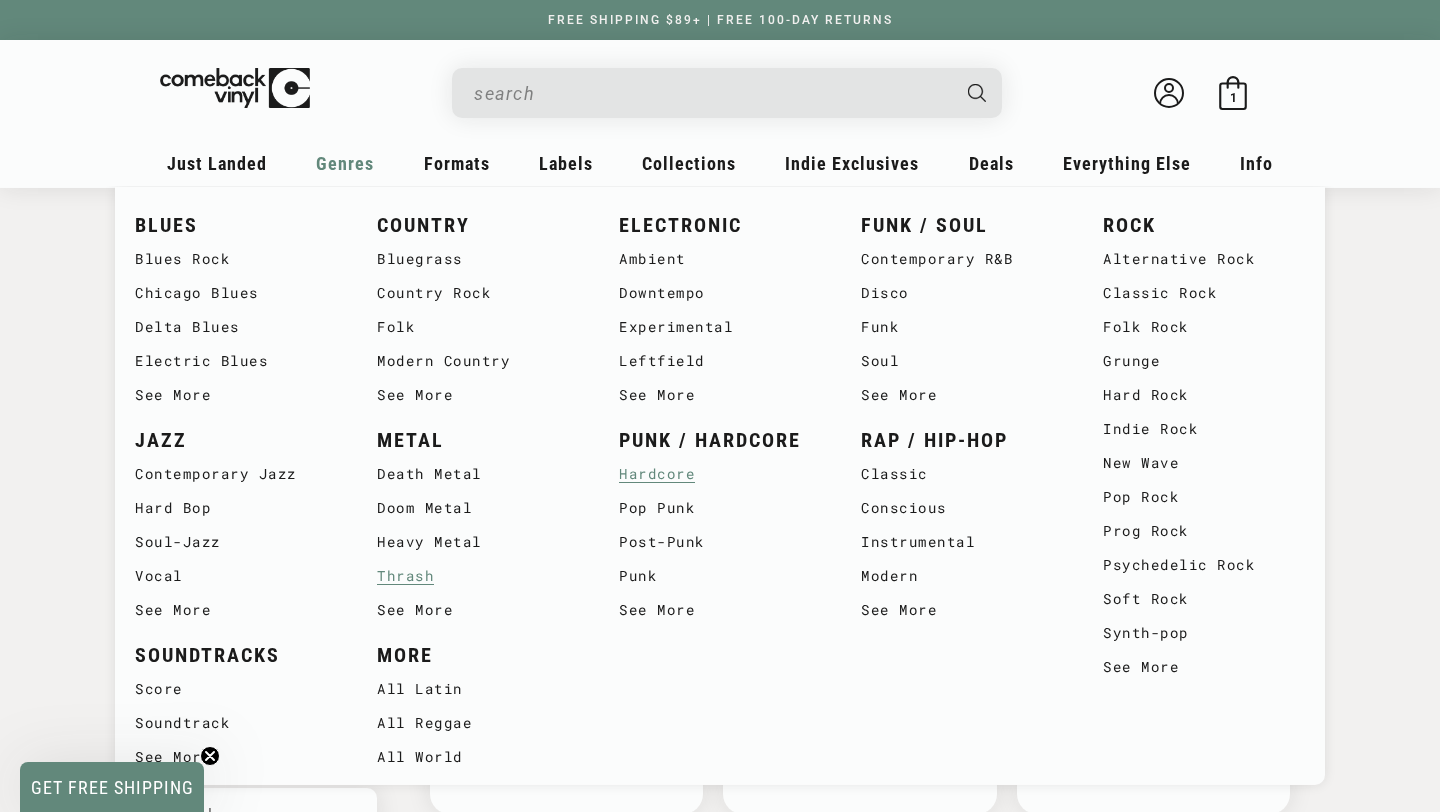 click on "Hardcore" at bounding box center (720, 474) 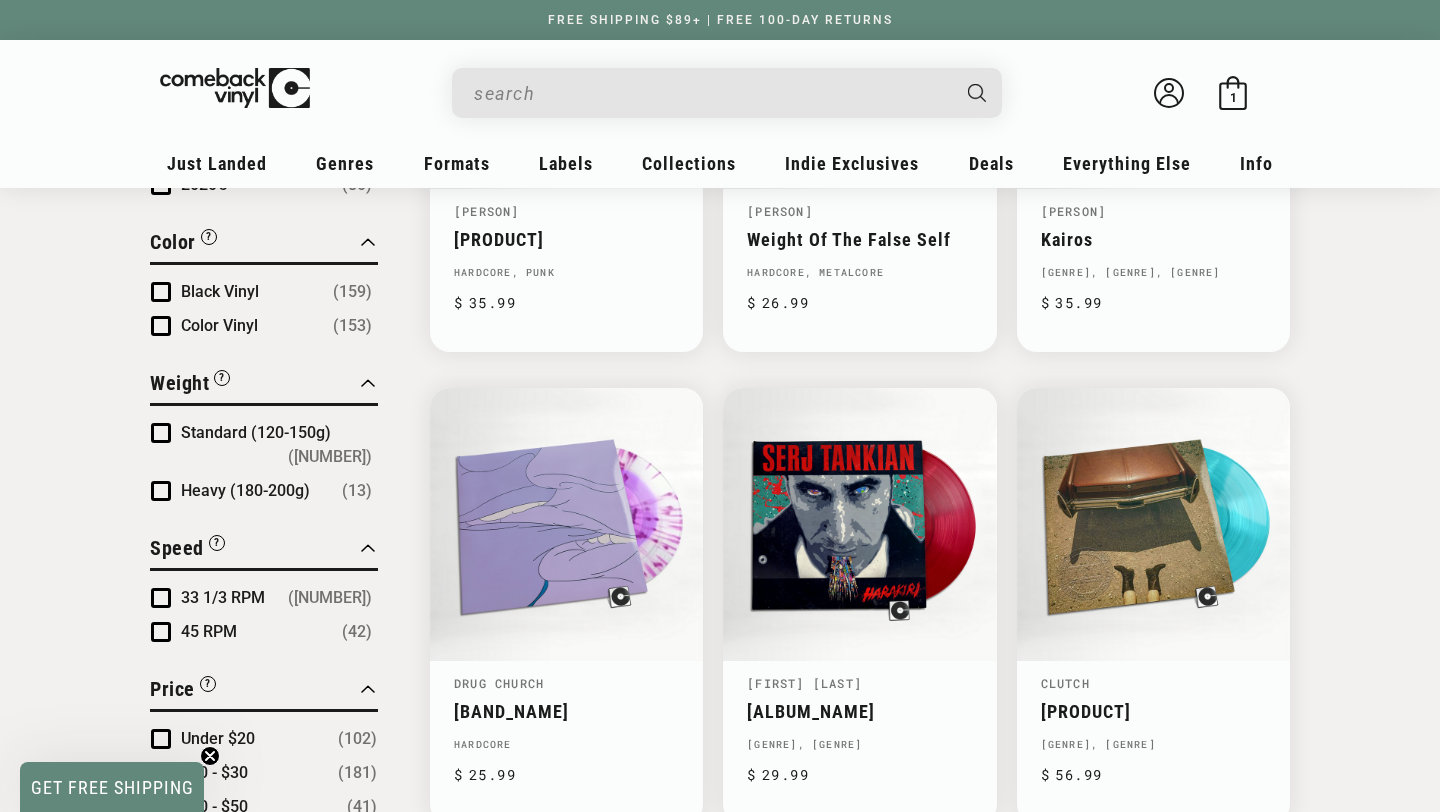 scroll, scrollTop: 1448, scrollLeft: 0, axis: vertical 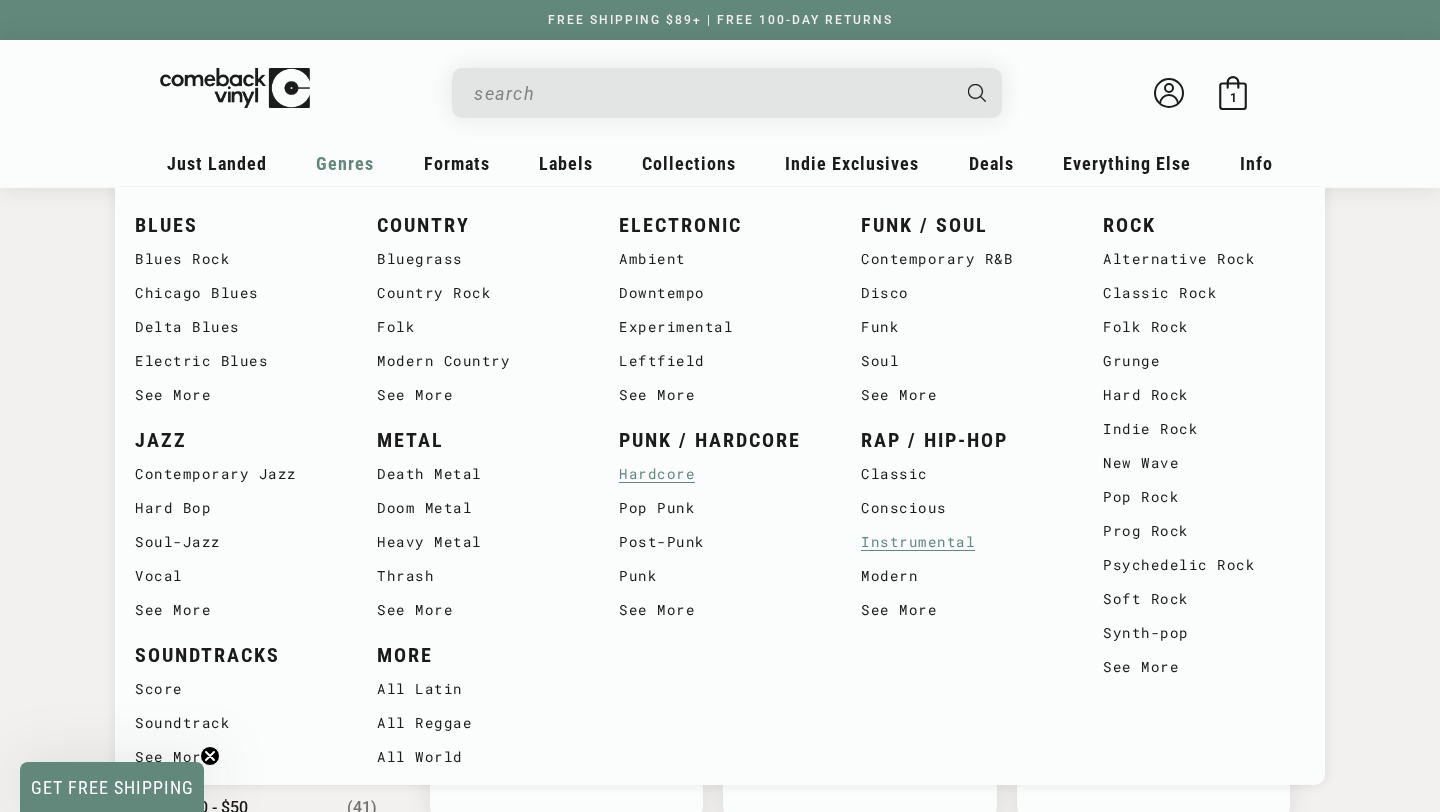 click on "Instrumental" at bounding box center [962, 542] 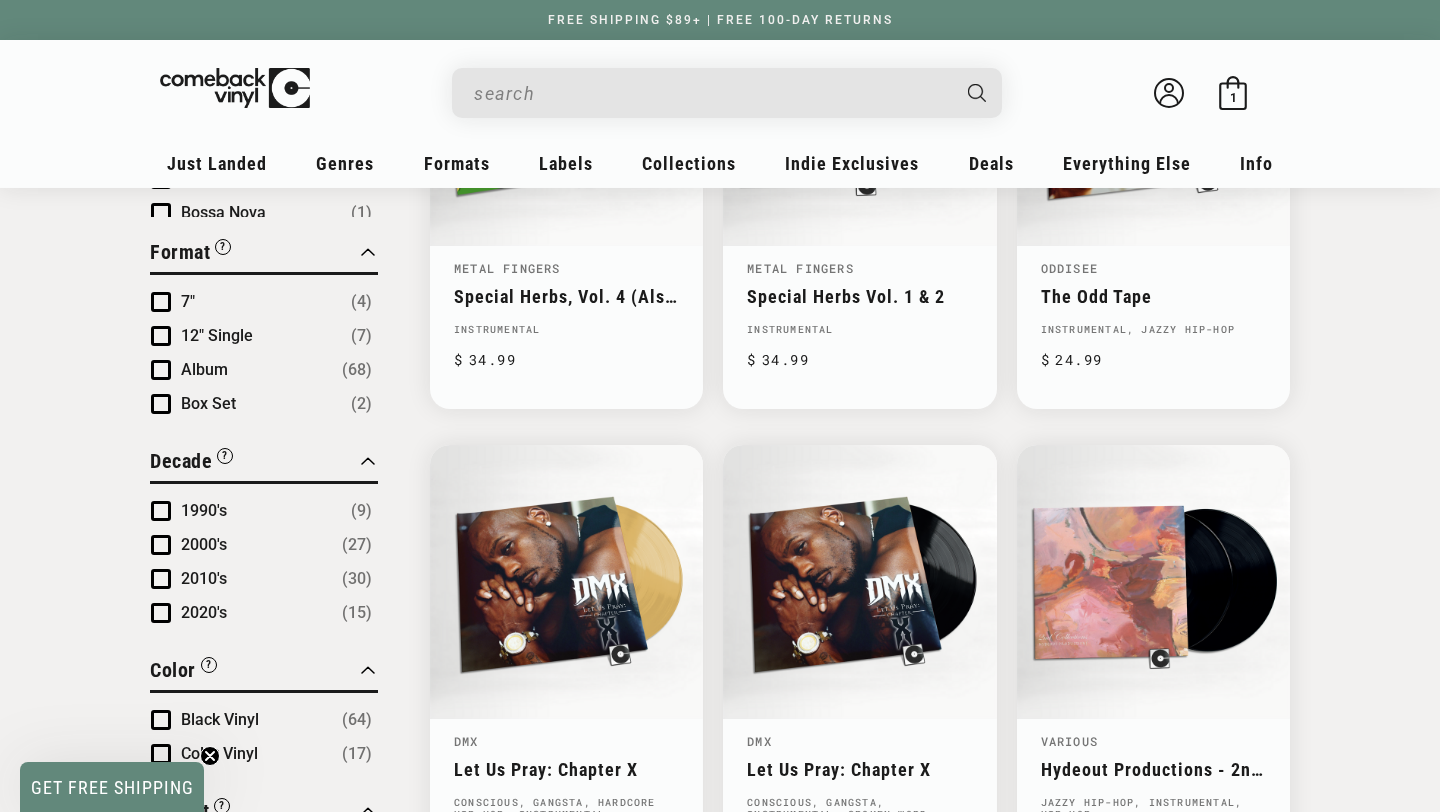 scroll, scrollTop: 1130, scrollLeft: 0, axis: vertical 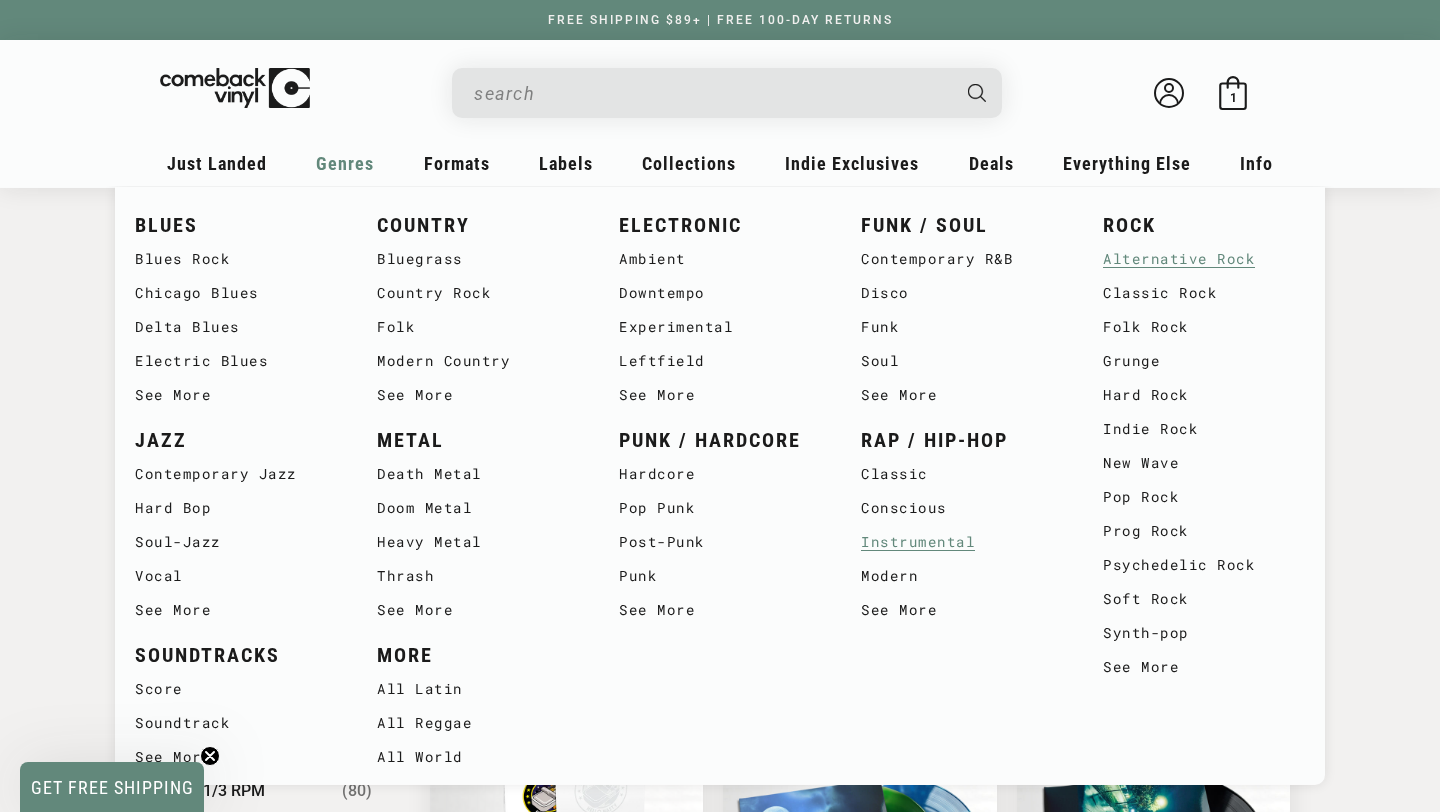 click on "Alternative Rock" at bounding box center (1204, 259) 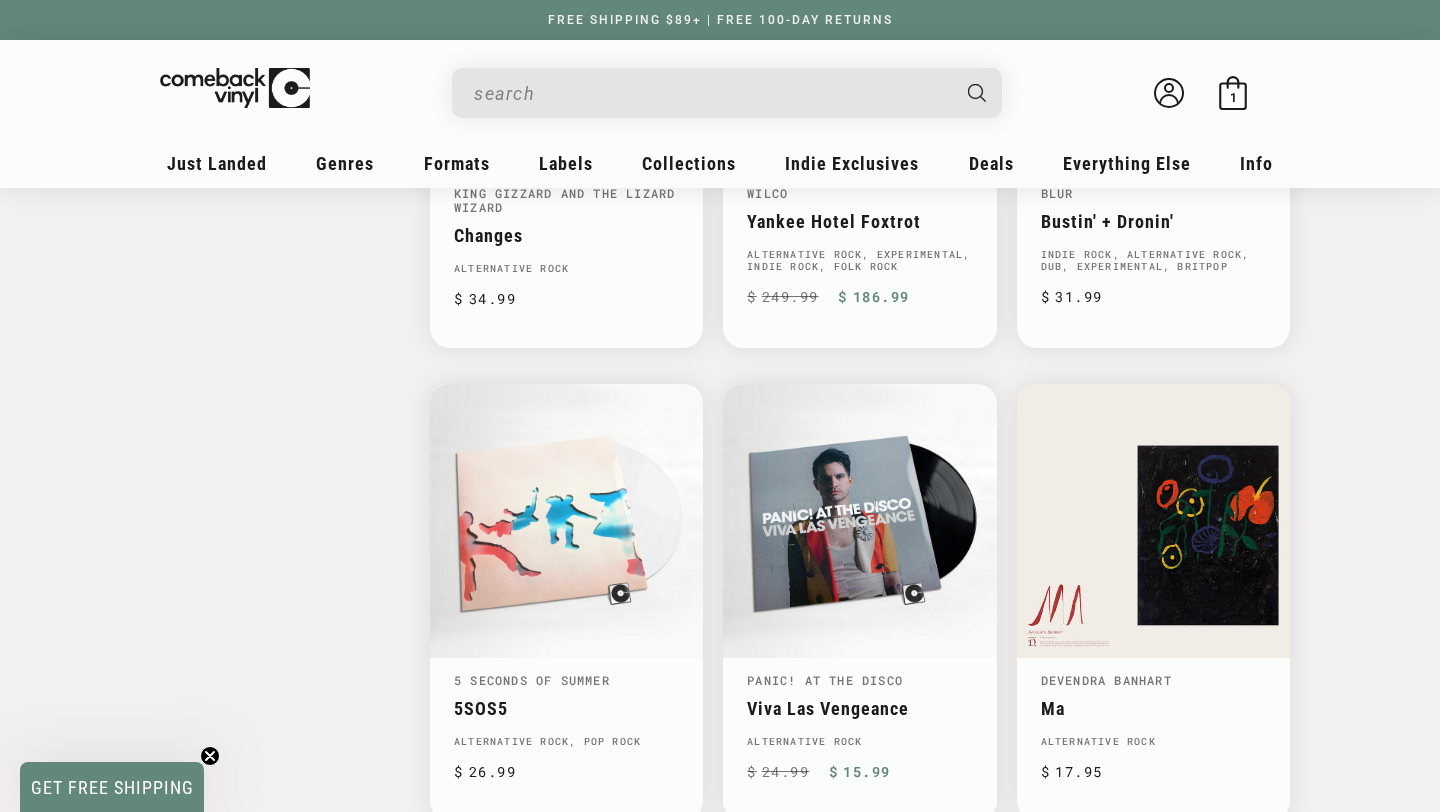 scroll, scrollTop: 3154, scrollLeft: 0, axis: vertical 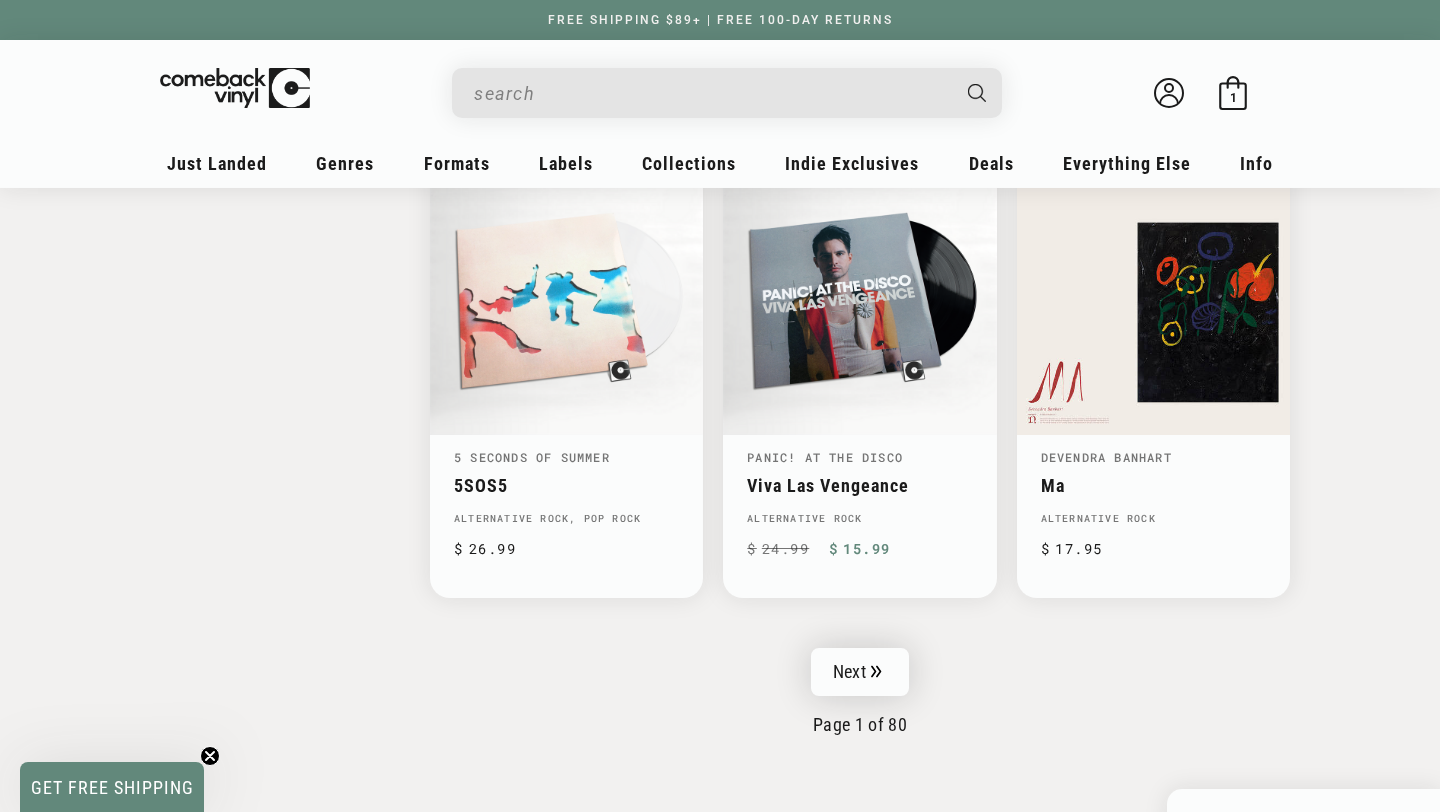 click on "Next" at bounding box center (860, 672) 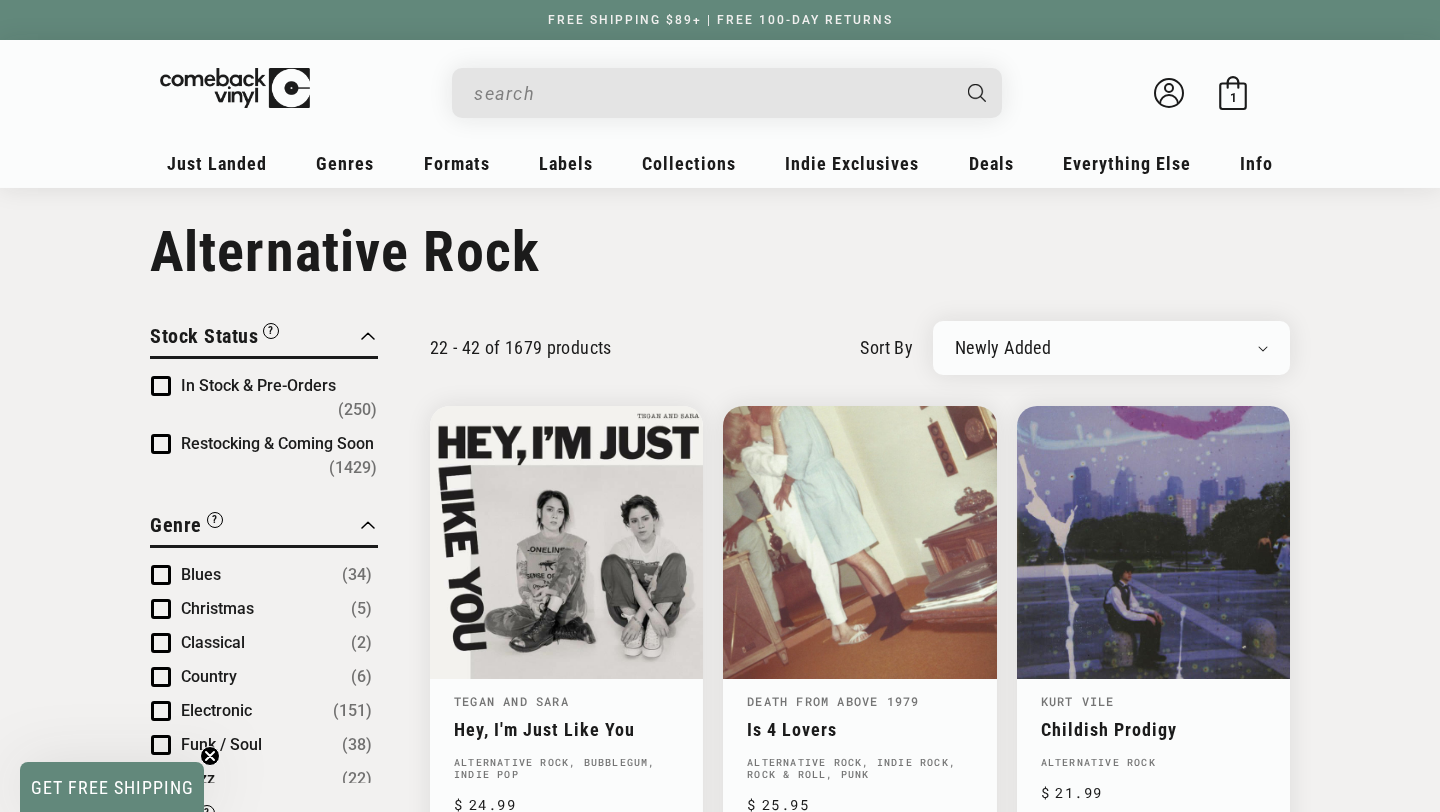 scroll, scrollTop: 0, scrollLeft: 0, axis: both 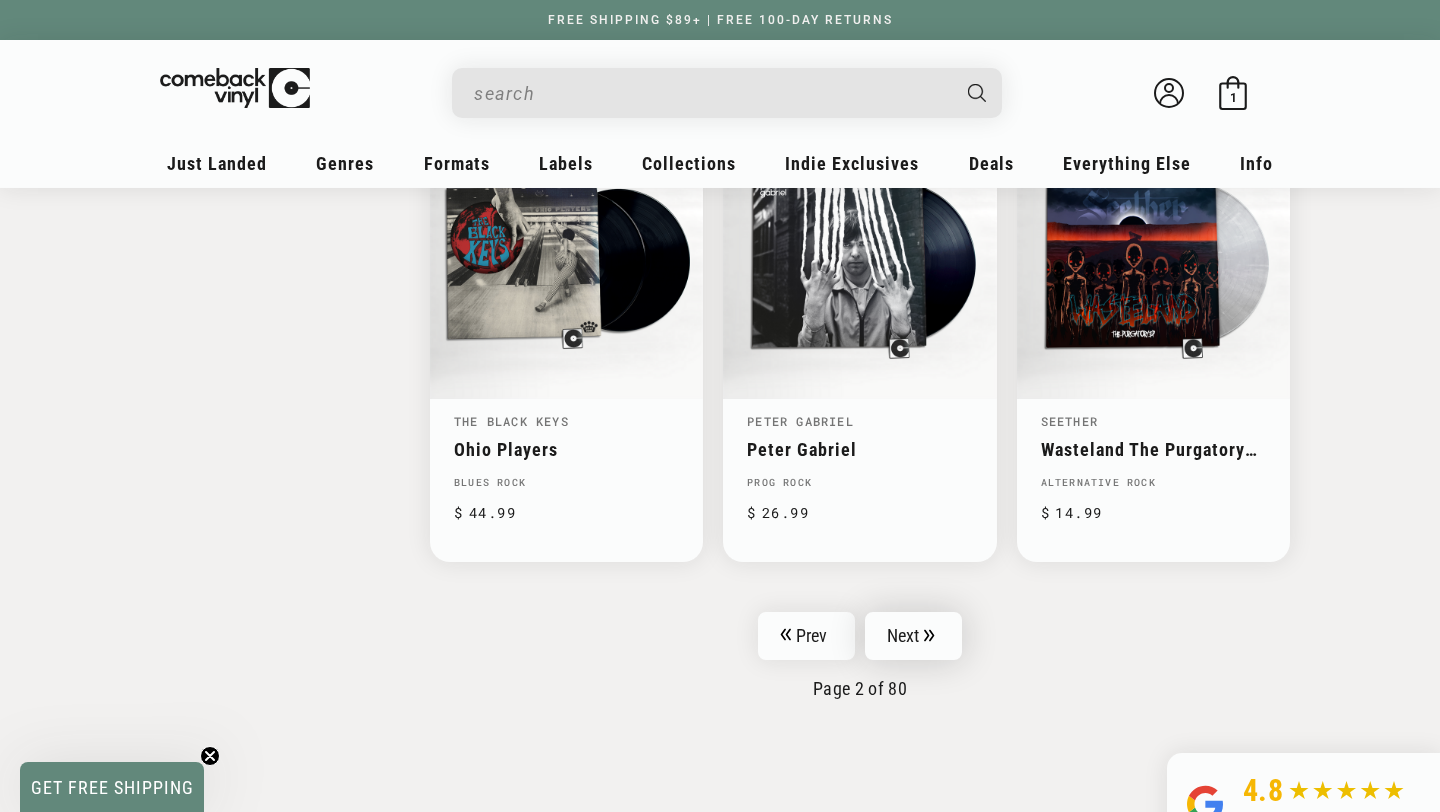 click on "Next" at bounding box center [914, 636] 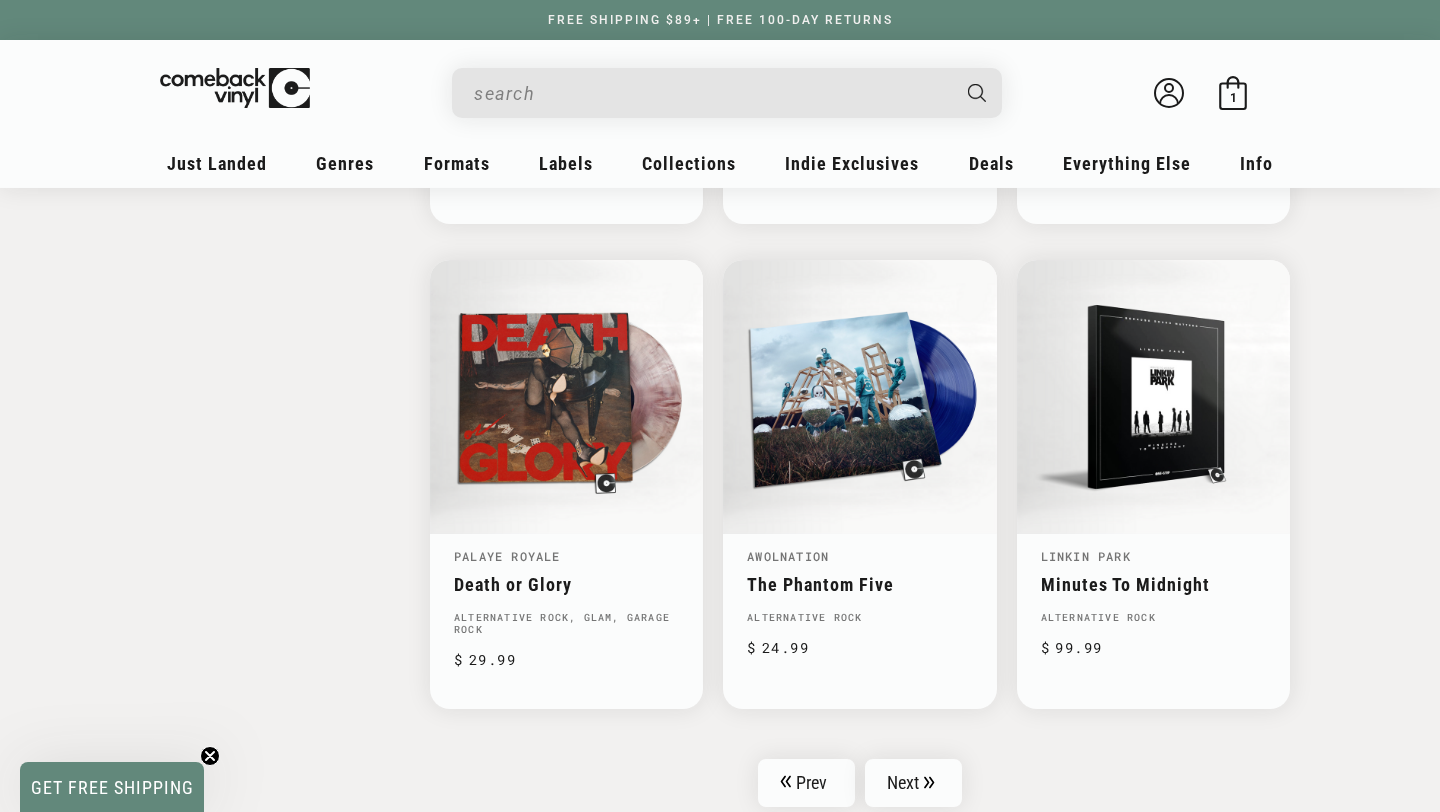 scroll, scrollTop: 3015, scrollLeft: 0, axis: vertical 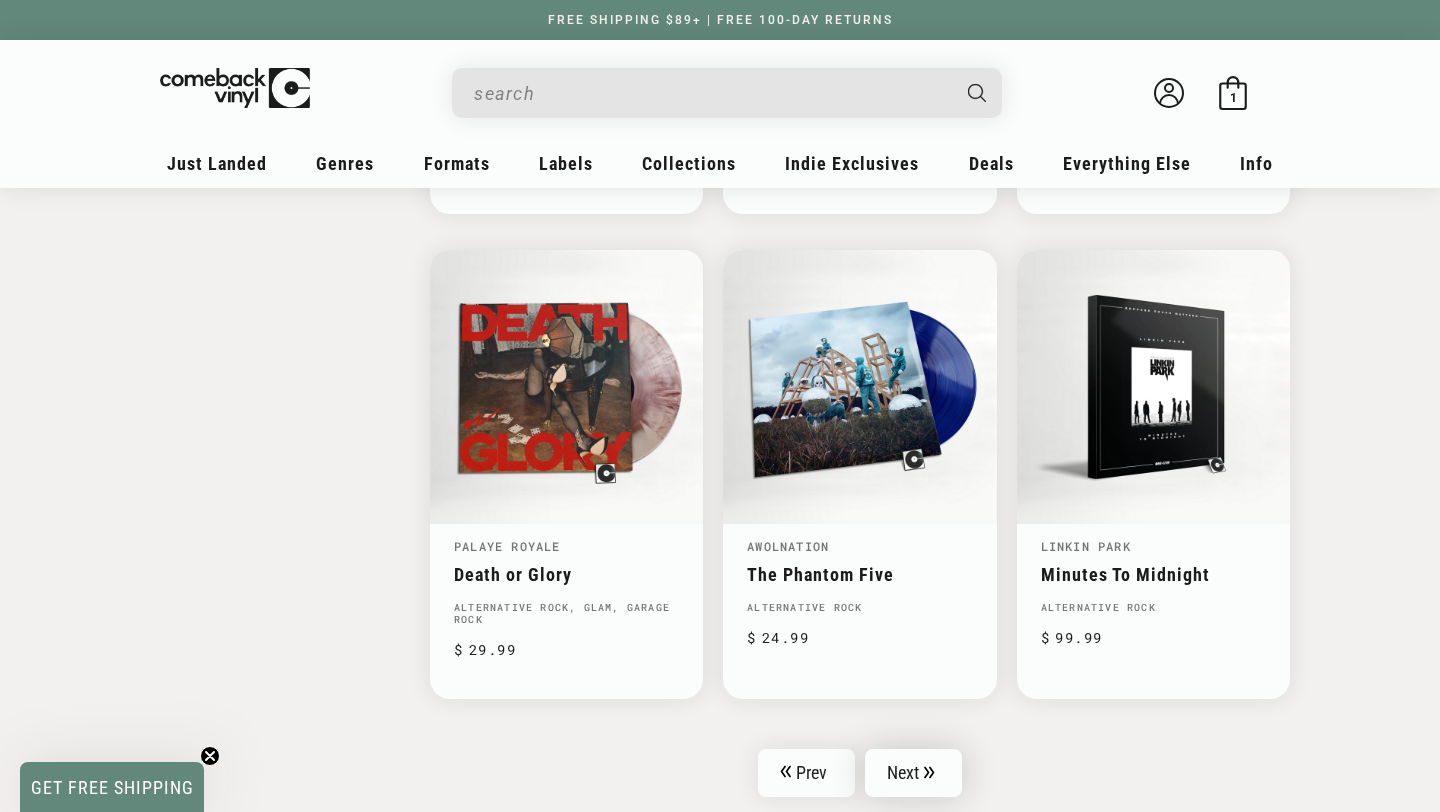 click 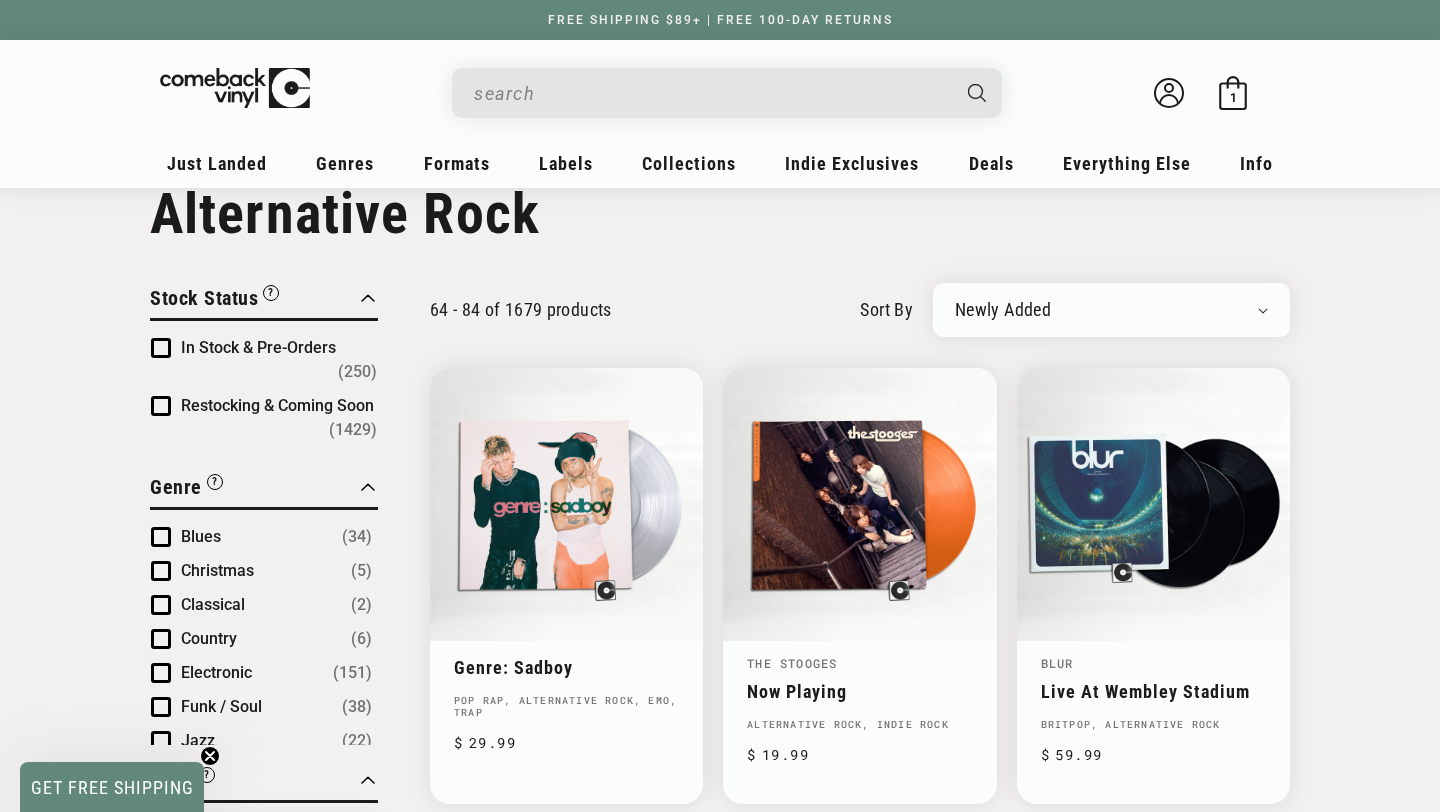 scroll, scrollTop: 0, scrollLeft: 0, axis: both 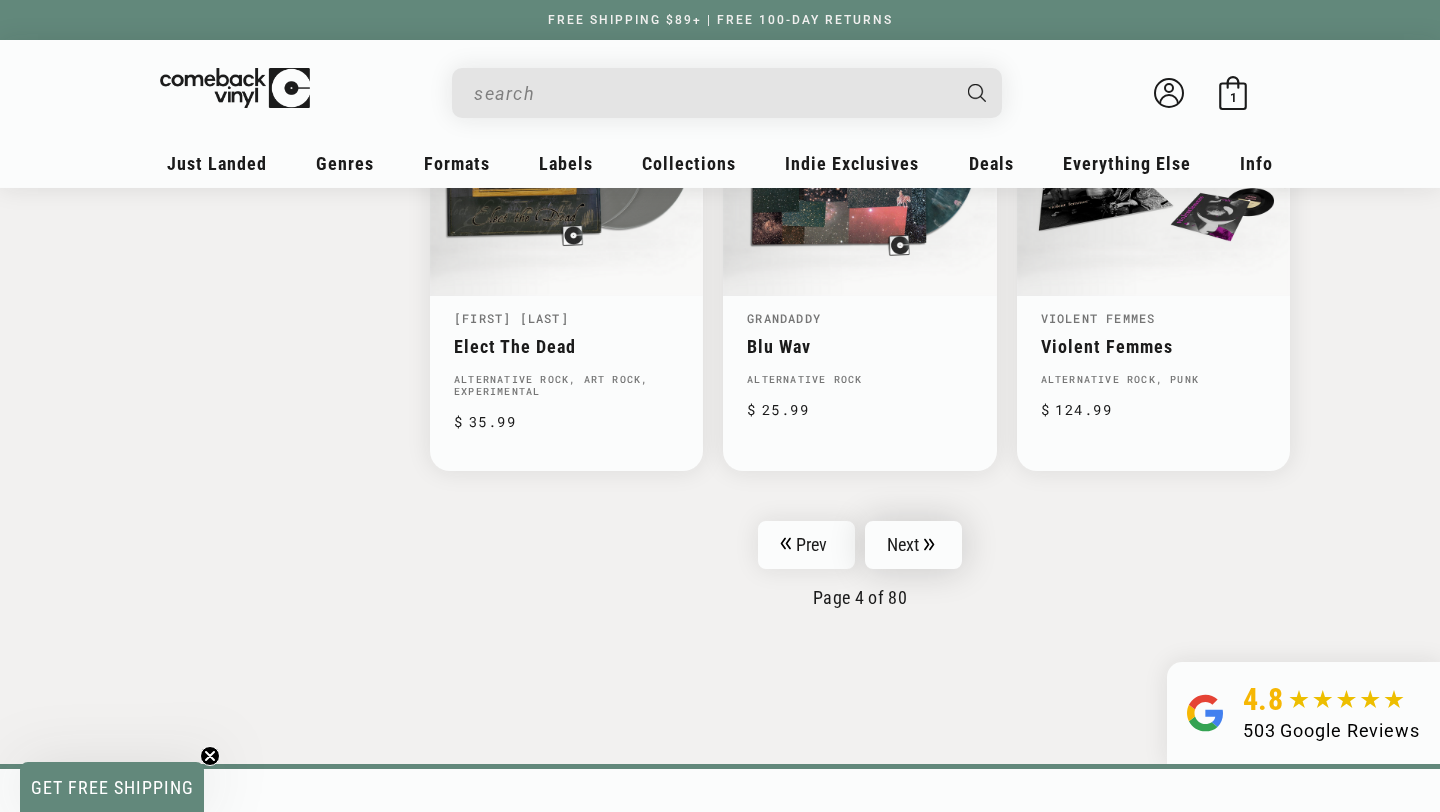 click on "Next" at bounding box center (914, 545) 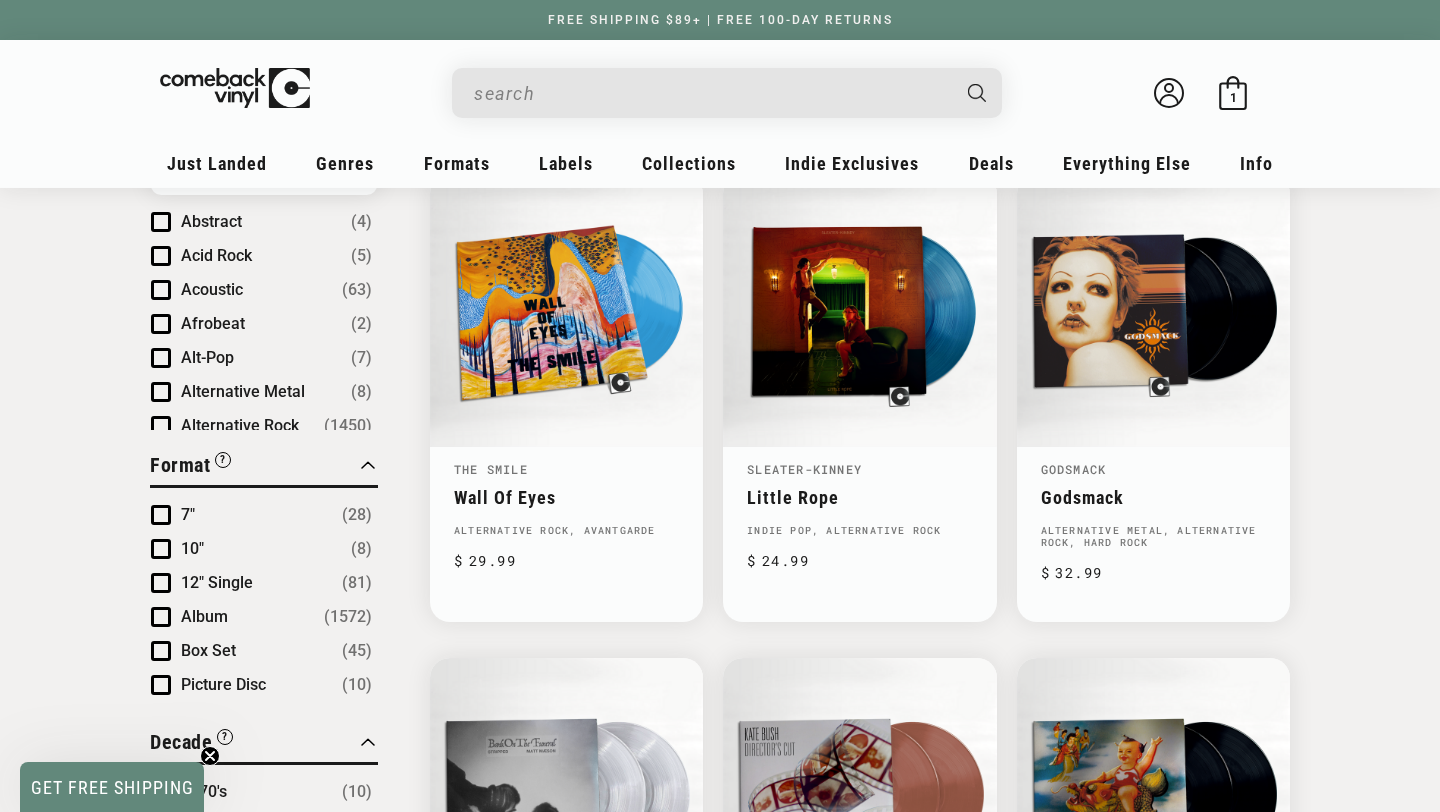 scroll, scrollTop: 724, scrollLeft: 0, axis: vertical 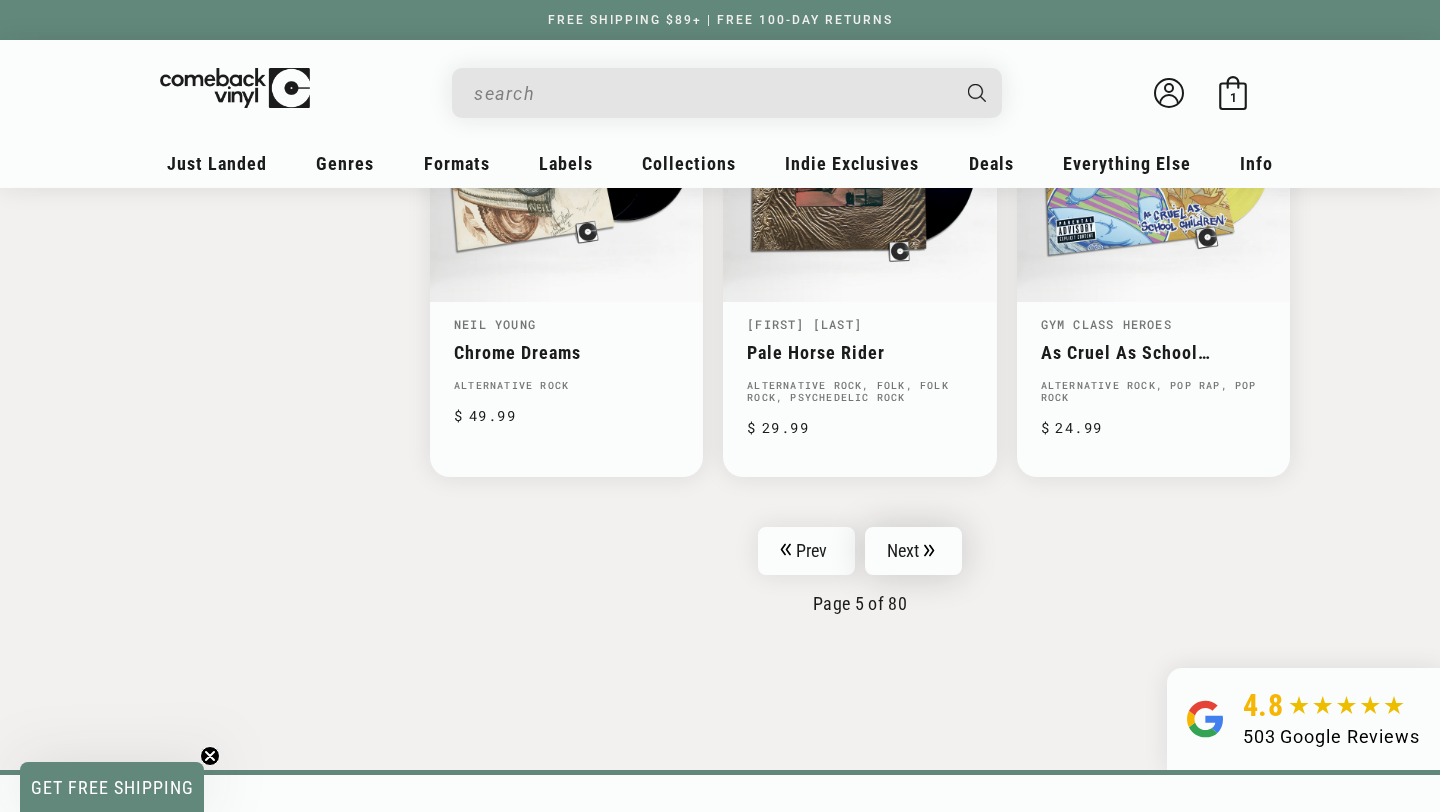click on "Next" at bounding box center (914, 551) 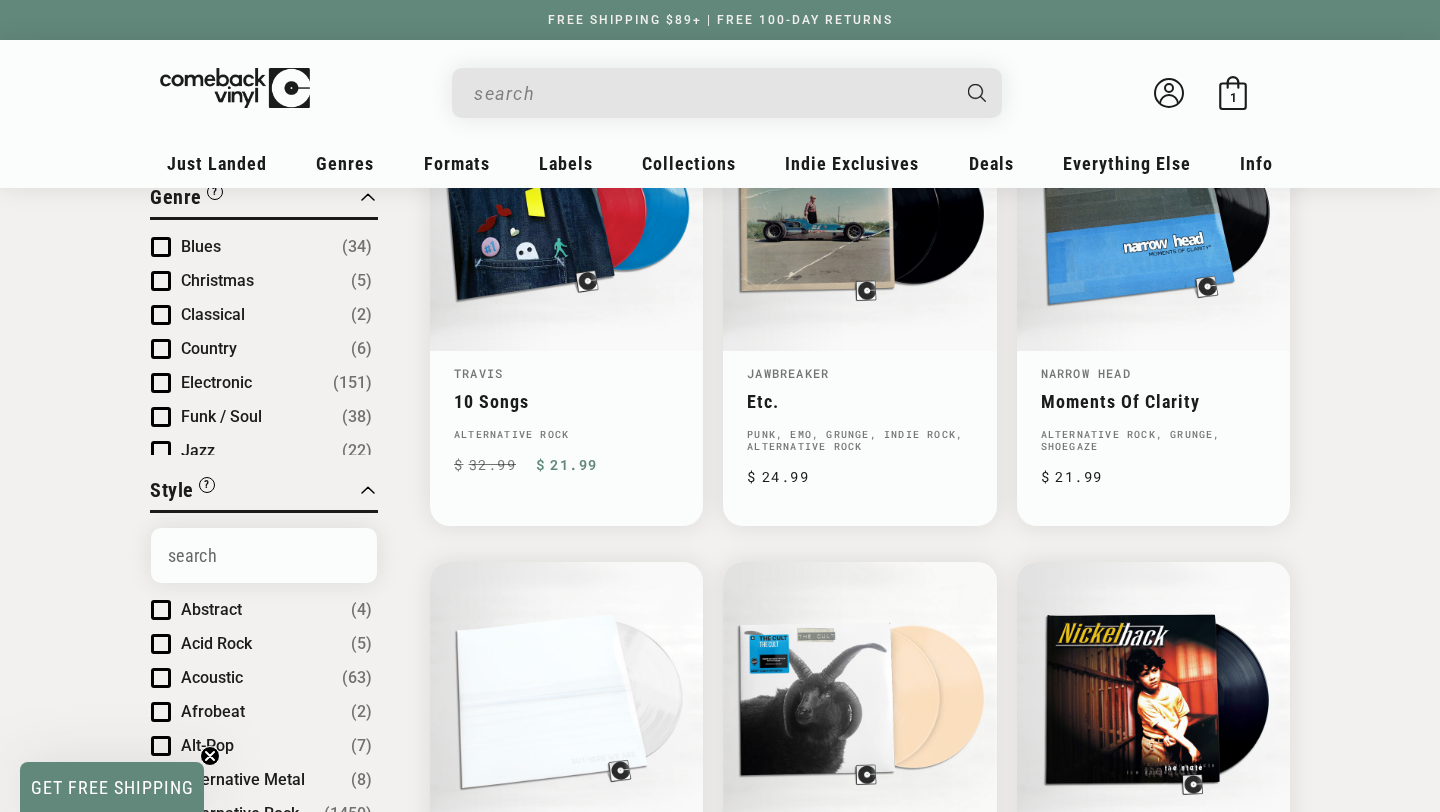 scroll, scrollTop: 356, scrollLeft: 0, axis: vertical 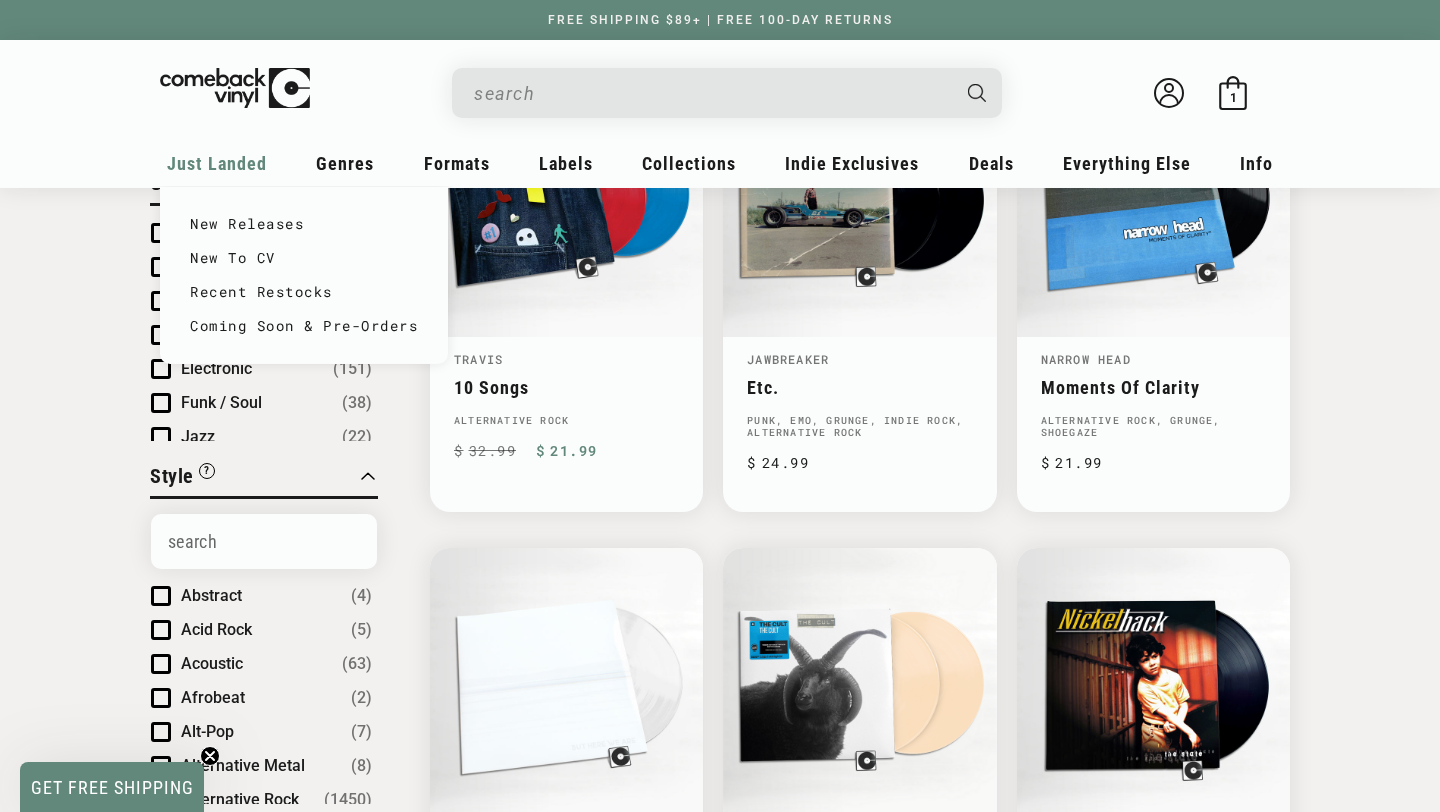 click on "Just Landed" at bounding box center (217, 163) 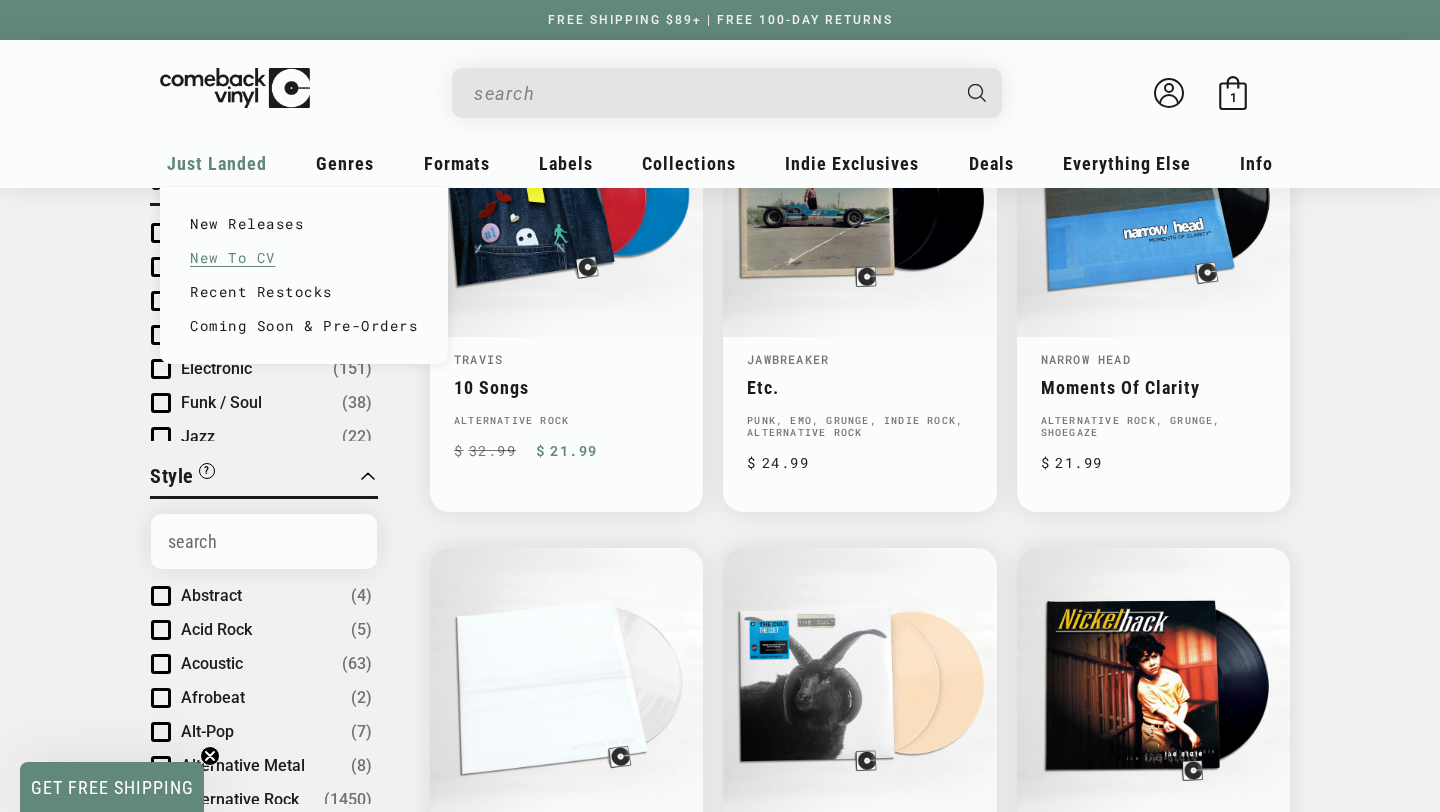 click on "New To CV" at bounding box center [304, 258] 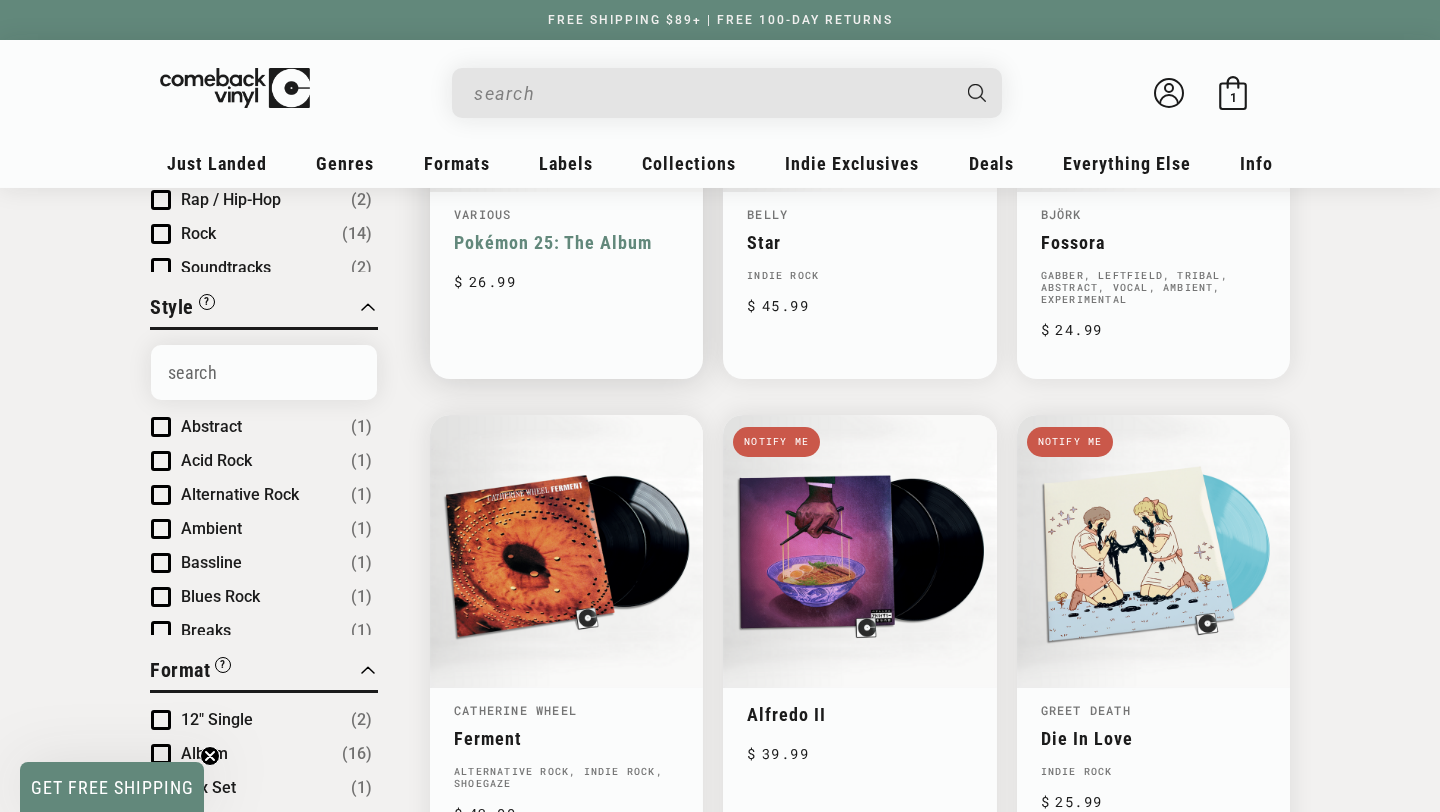 scroll, scrollTop: 511, scrollLeft: 0, axis: vertical 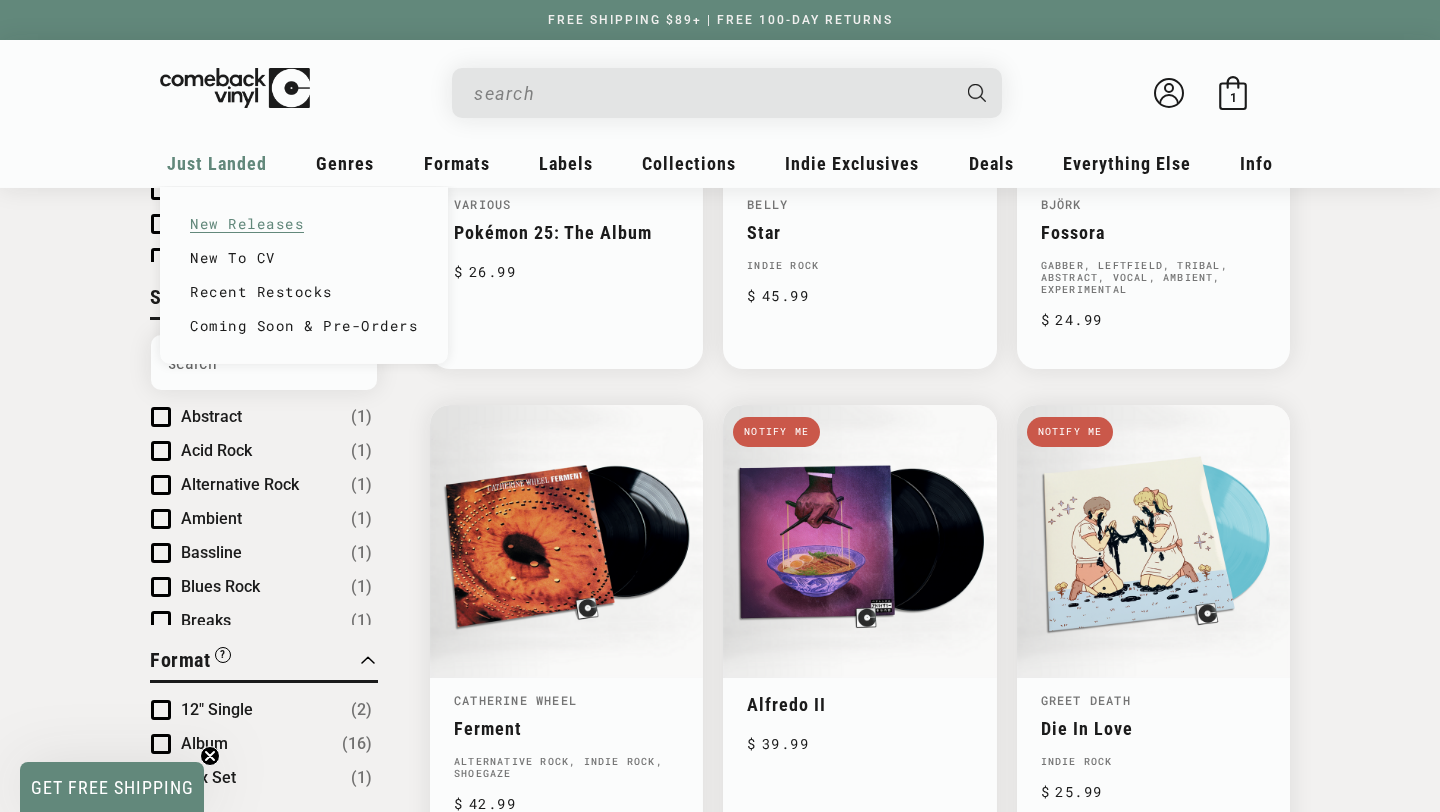 click on "New Releases" at bounding box center (304, 224) 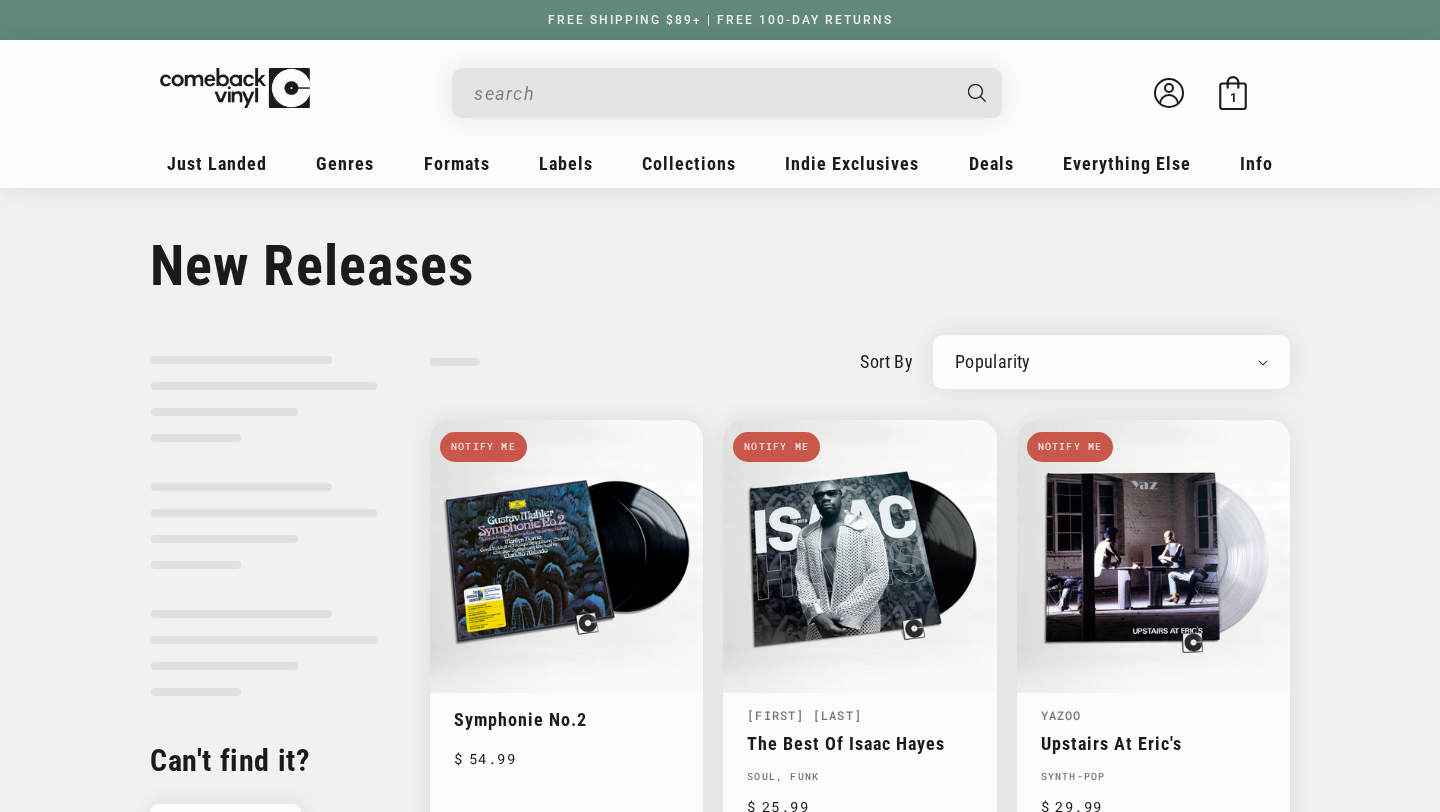 scroll, scrollTop: 0, scrollLeft: 0, axis: both 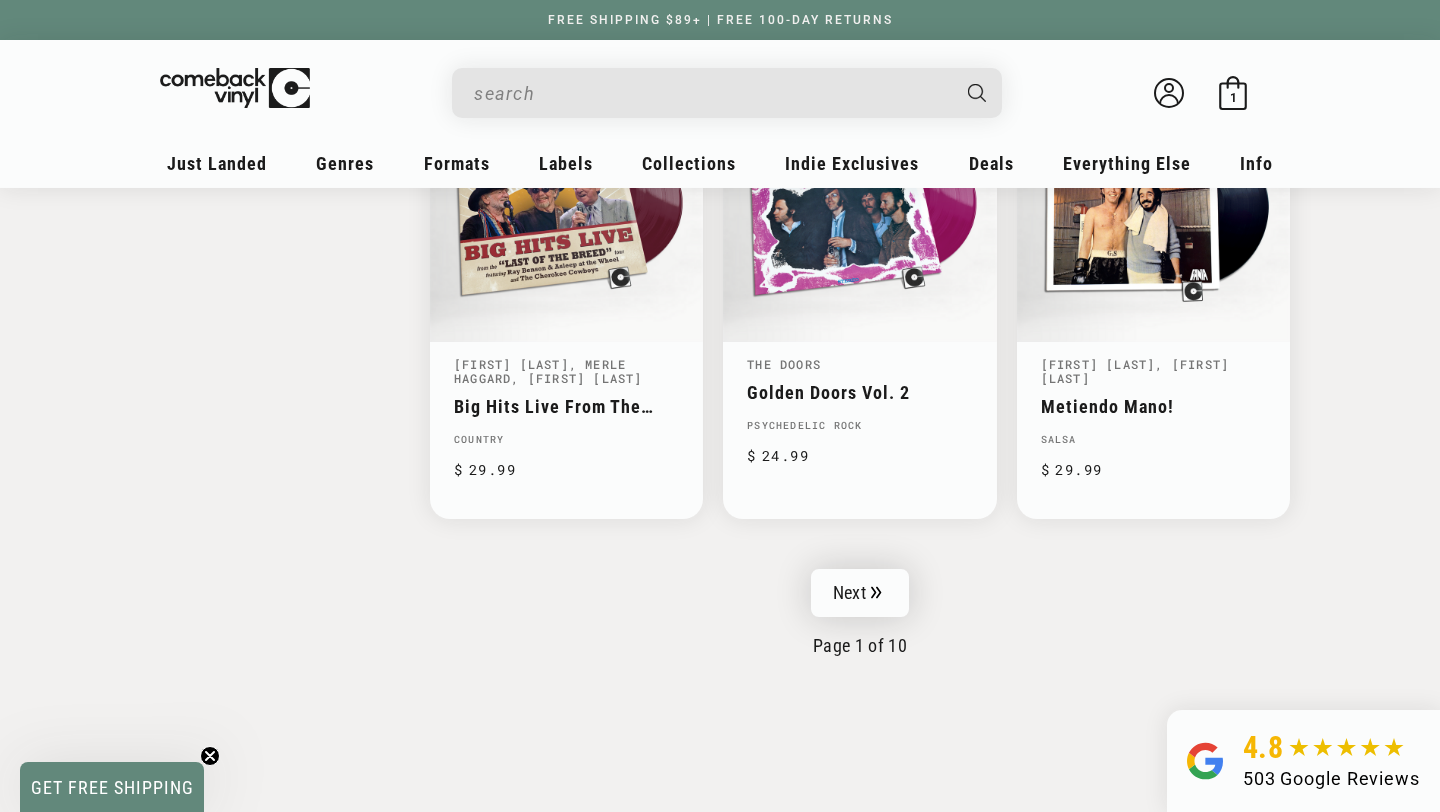click on "Next" at bounding box center [860, 593] 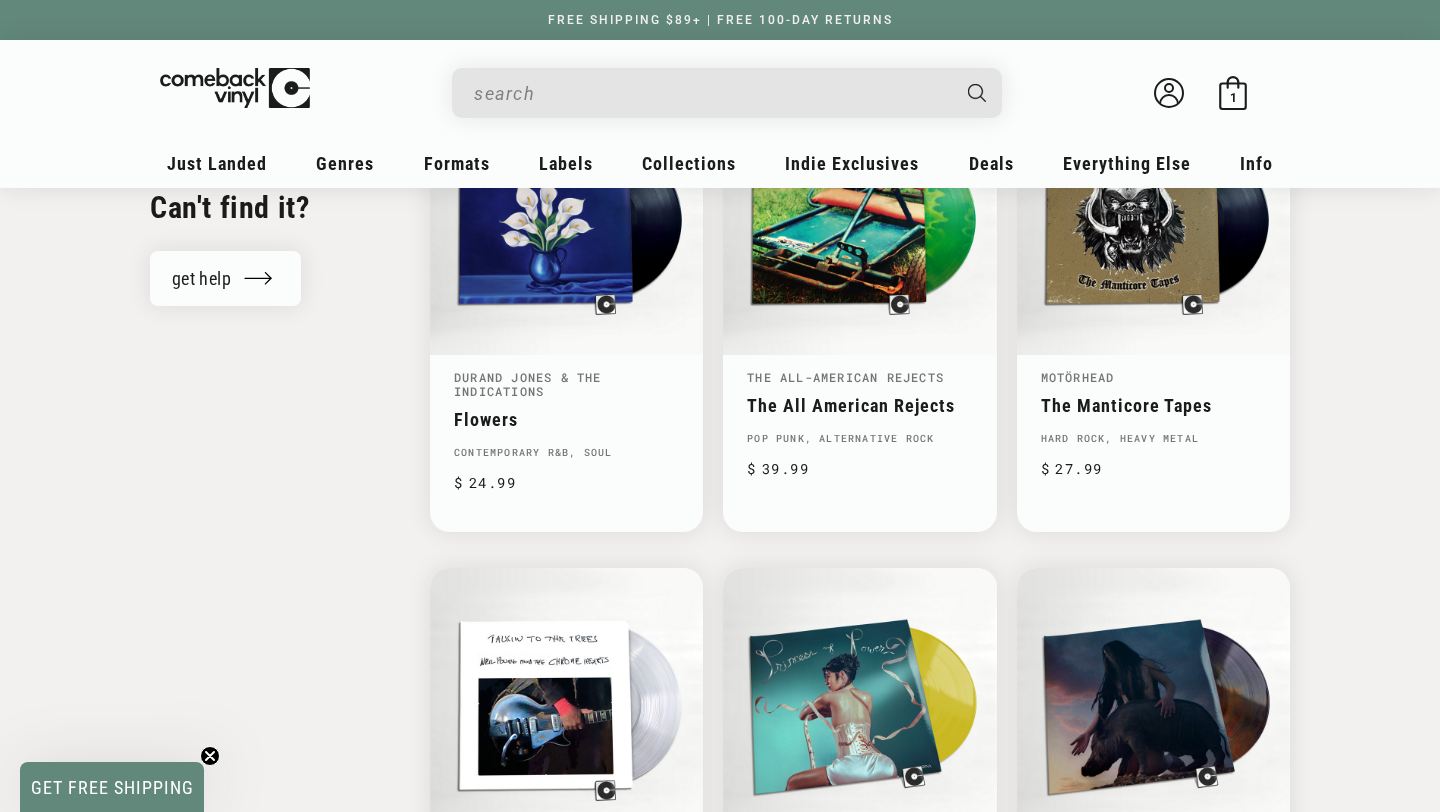 scroll, scrollTop: 2175, scrollLeft: 0, axis: vertical 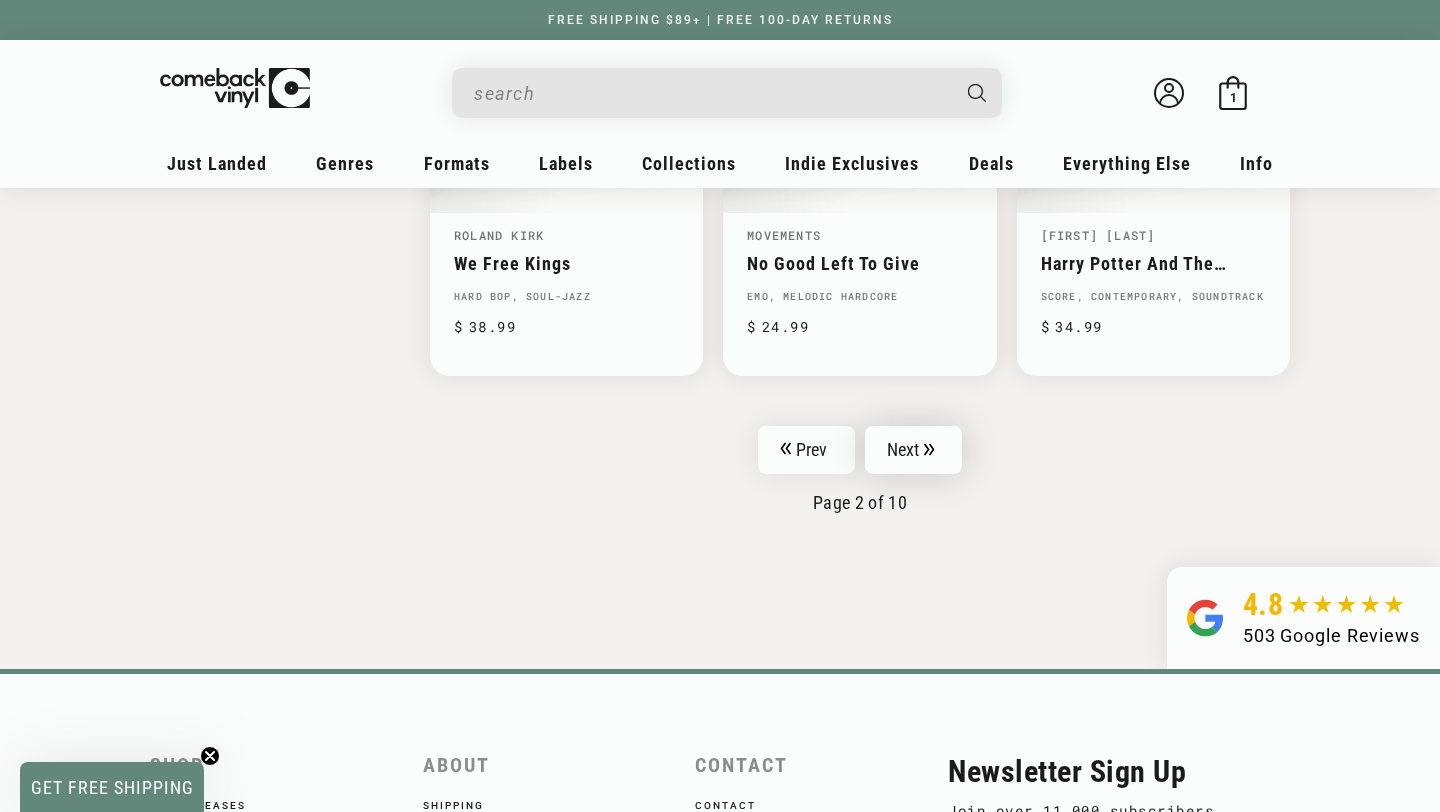 click on "Next" at bounding box center [914, 450] 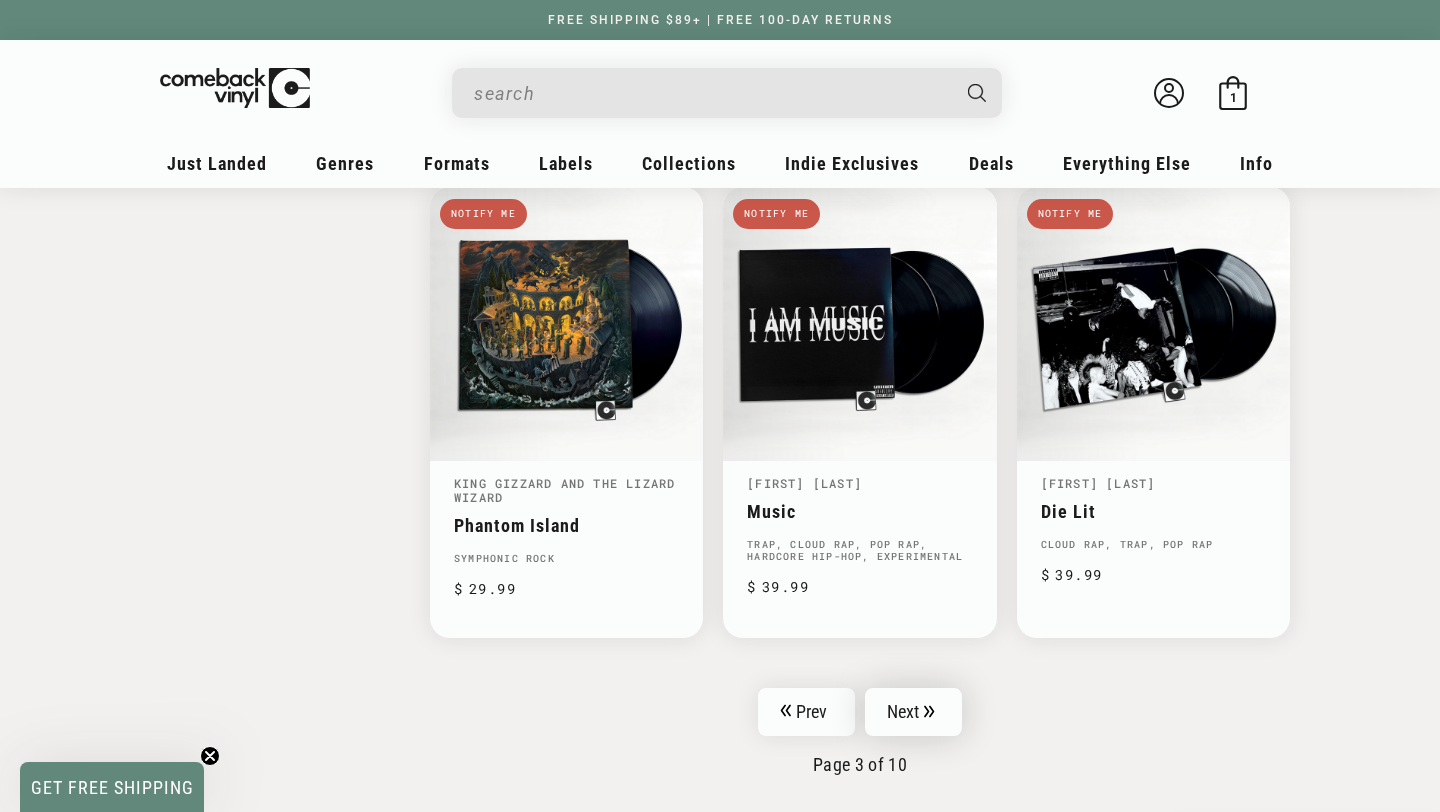 scroll, scrollTop: 3140, scrollLeft: 0, axis: vertical 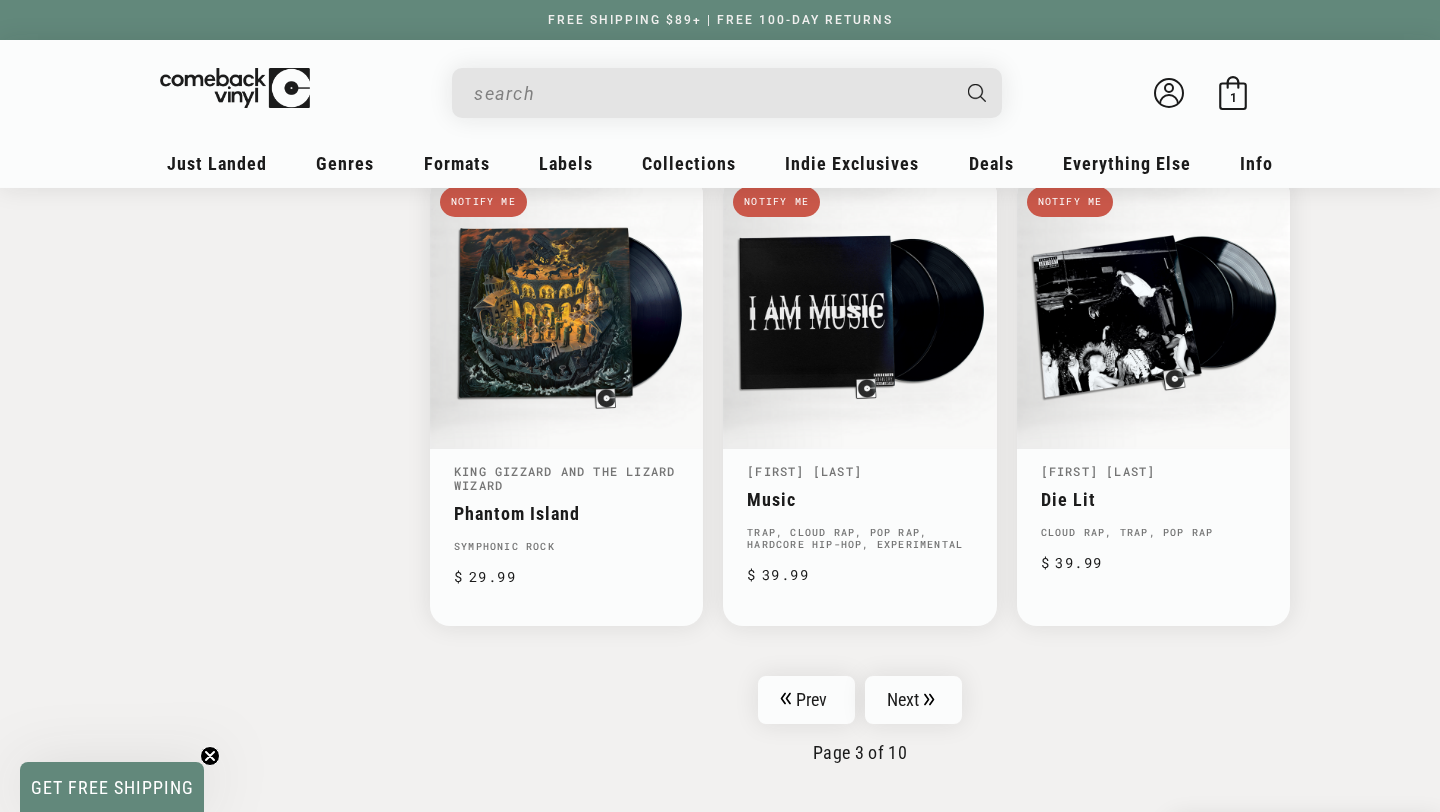 click on "Prev
Next
Page 3 of 10" at bounding box center (860, 719) 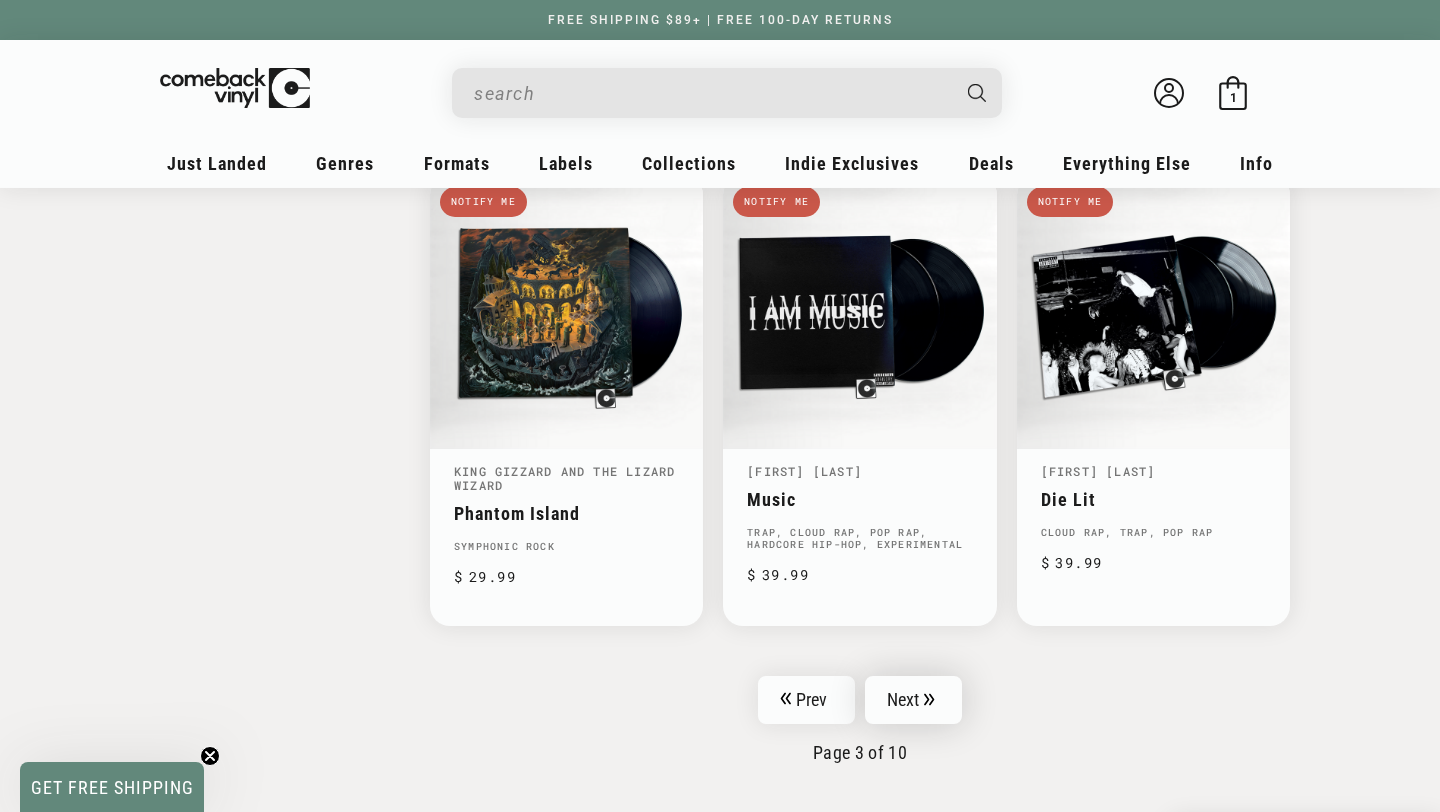 click on "Next" at bounding box center [914, 700] 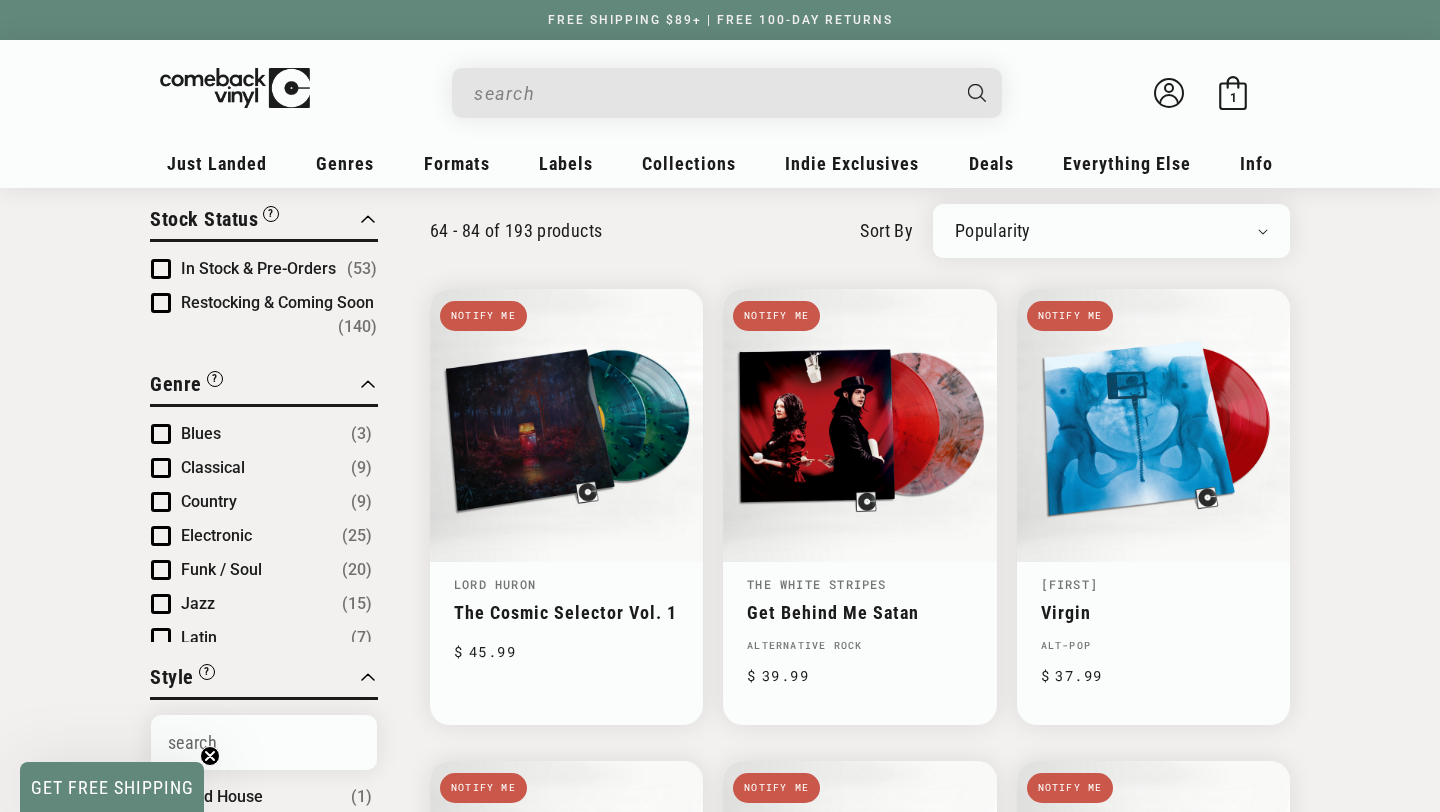 scroll, scrollTop: 132, scrollLeft: 0, axis: vertical 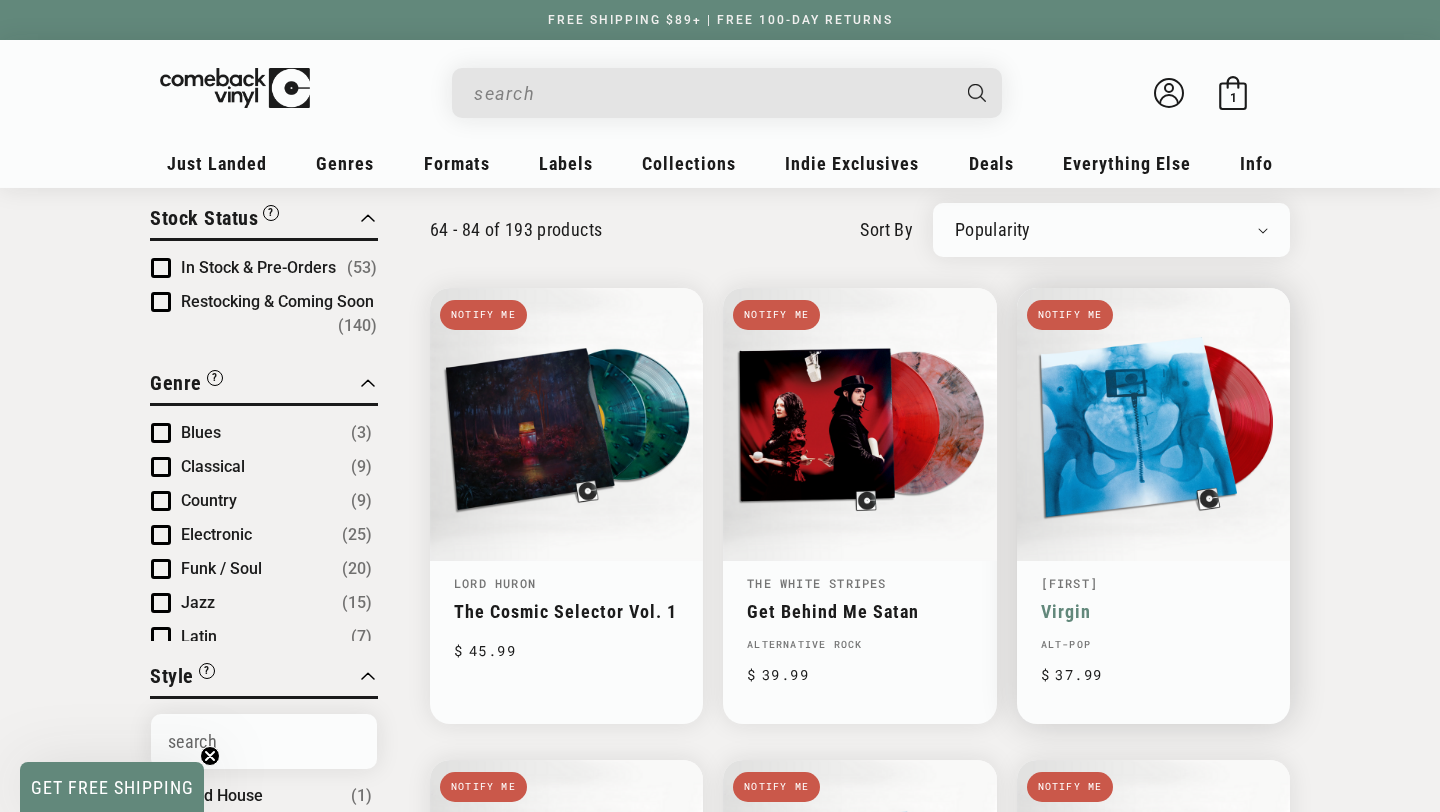 click on "Virgin" at bounding box center [1153, 611] 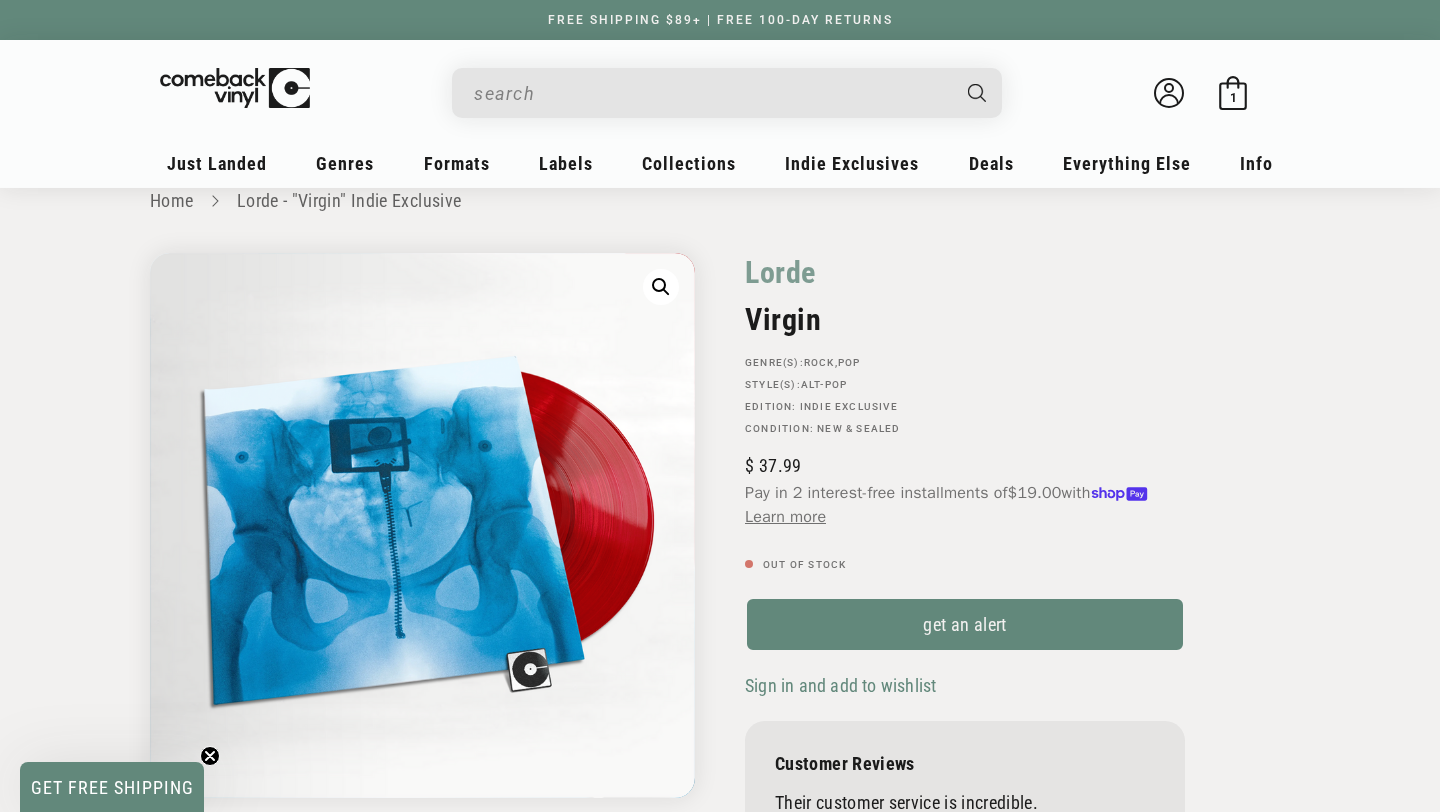 scroll, scrollTop: 38, scrollLeft: 0, axis: vertical 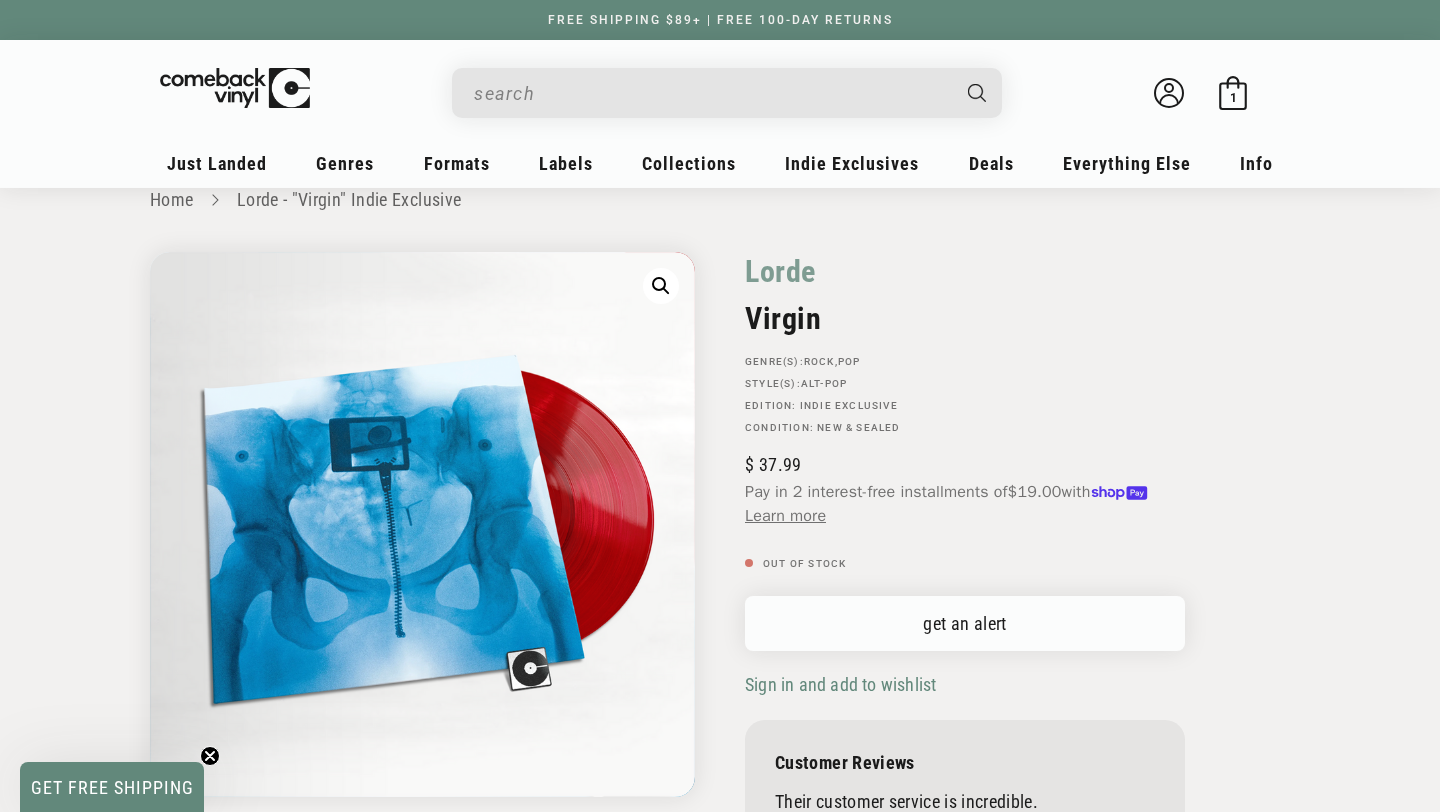 click on "get an alert" at bounding box center [965, 623] 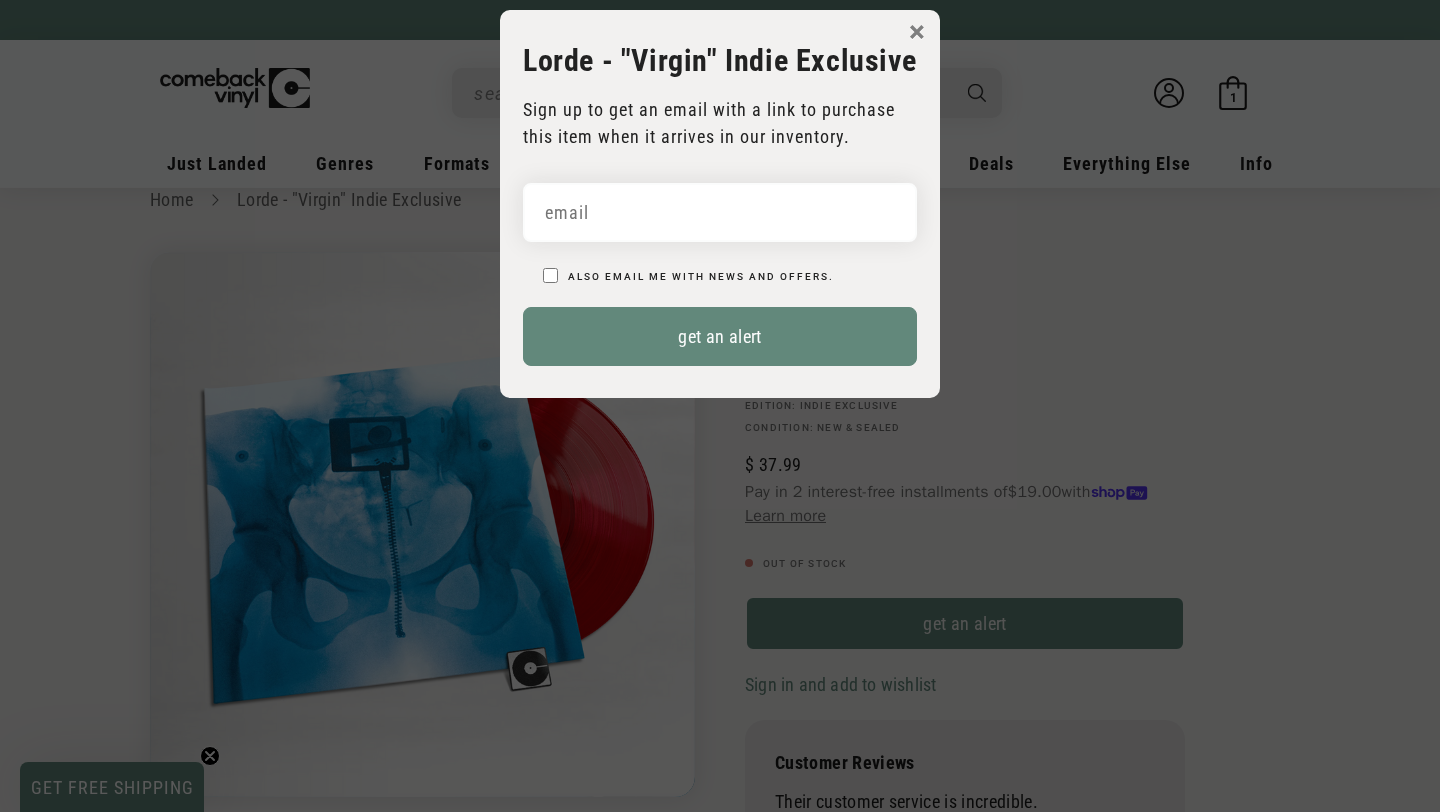 click on "Also email me with news and offers." at bounding box center [720, 235] 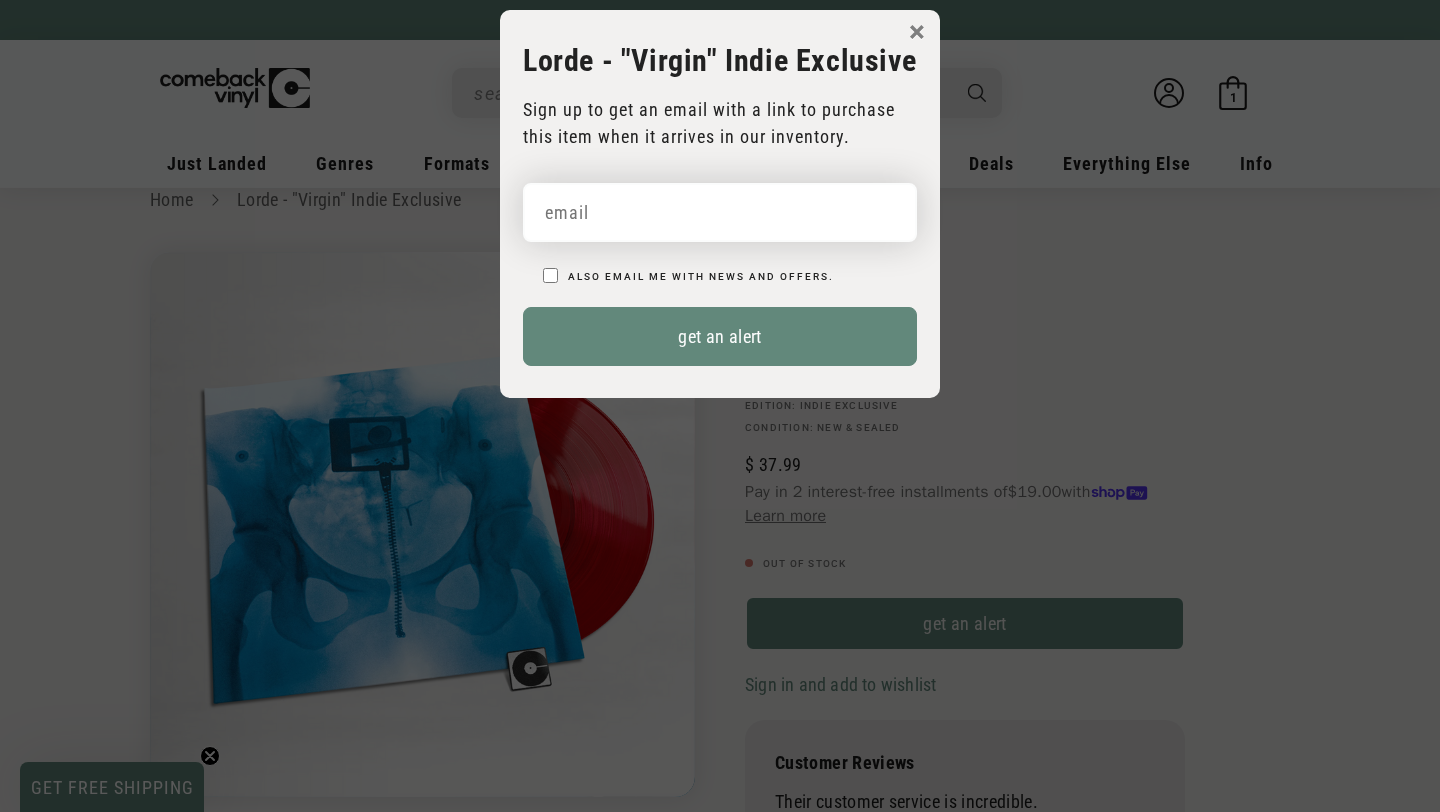 click at bounding box center (720, 212) 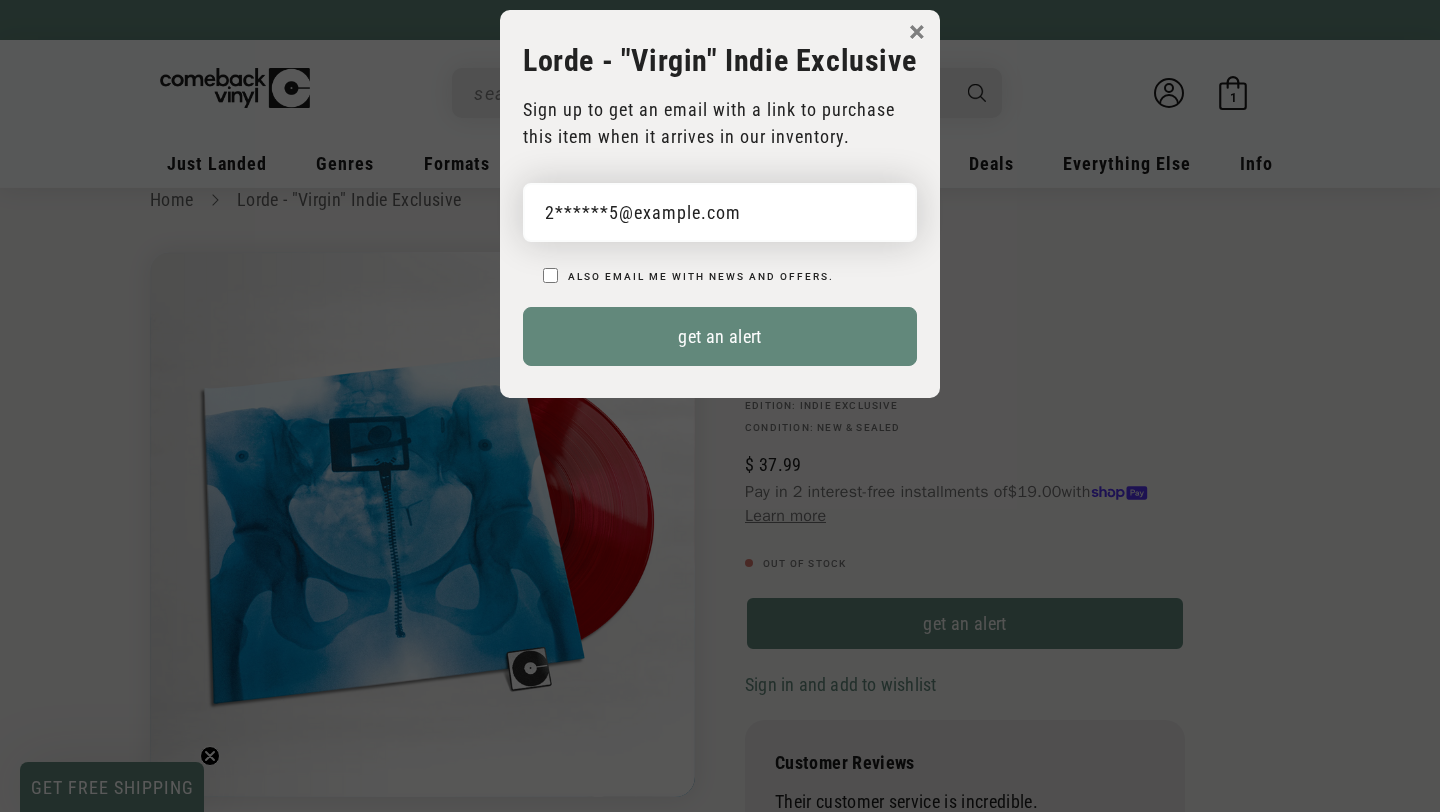 drag, startPoint x: 740, startPoint y: 216, endPoint x: 427, endPoint y: 216, distance: 313 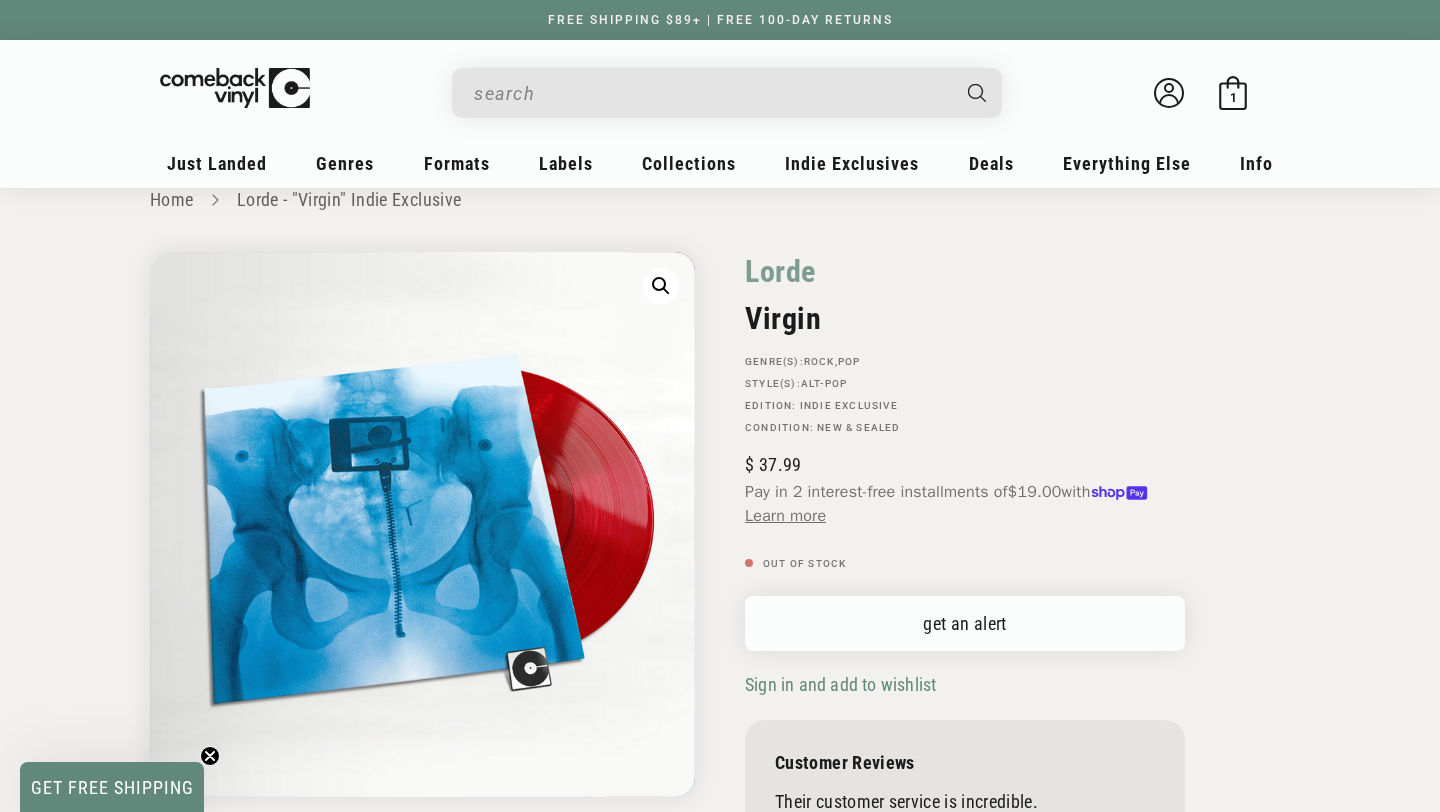click on "get an alert" at bounding box center (965, 623) 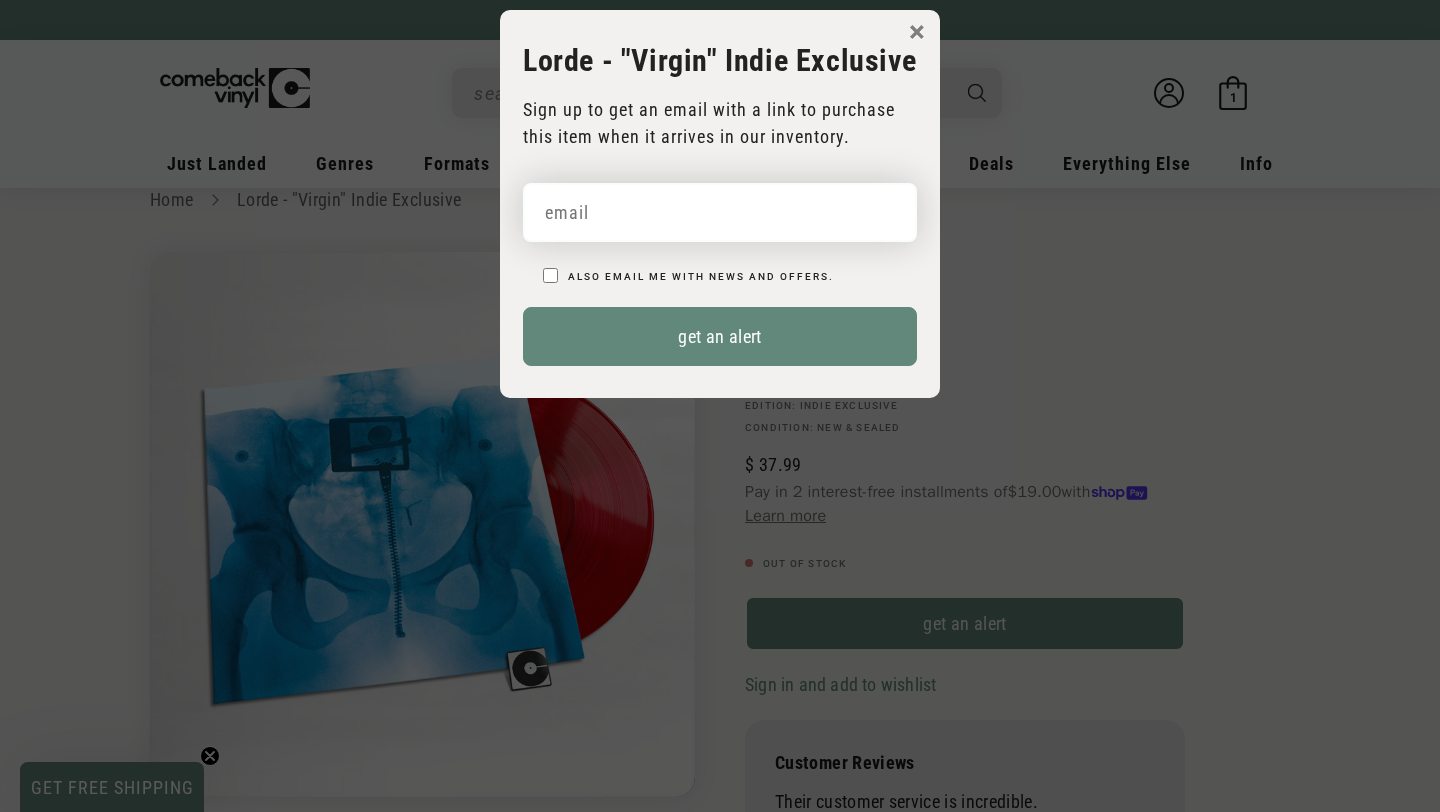 click at bounding box center (720, 212) 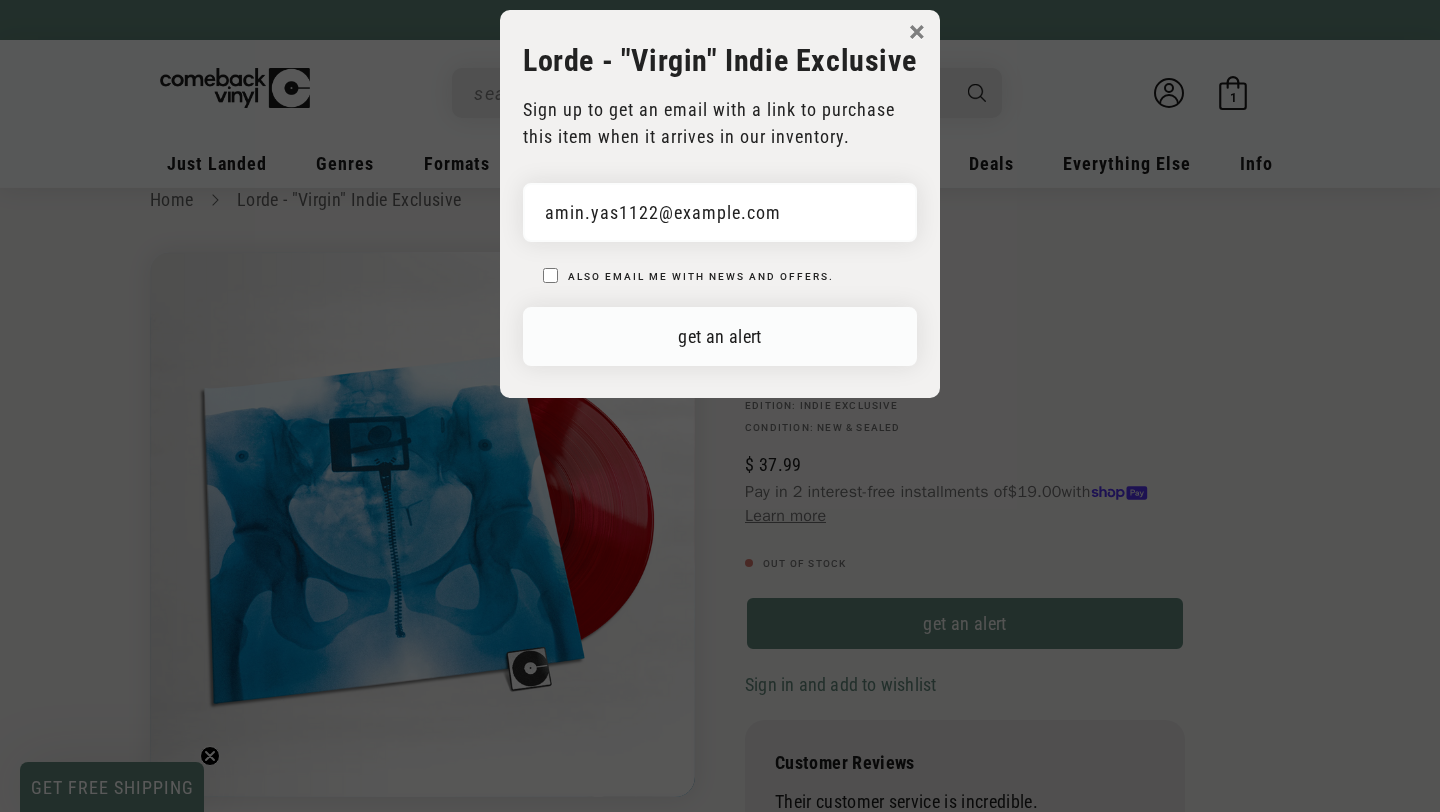 click on "get an alert" at bounding box center (720, 336) 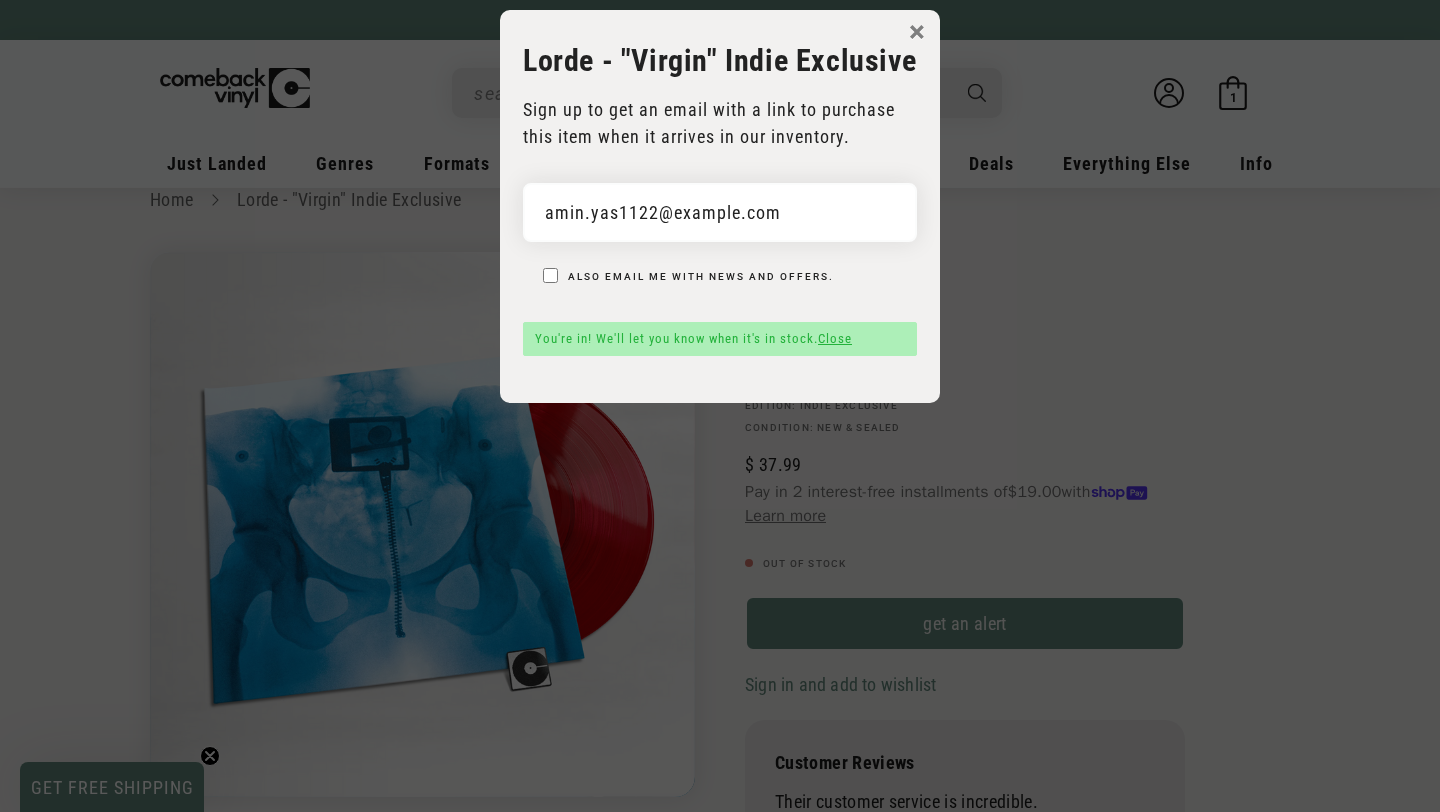 click on "×" at bounding box center [917, 32] 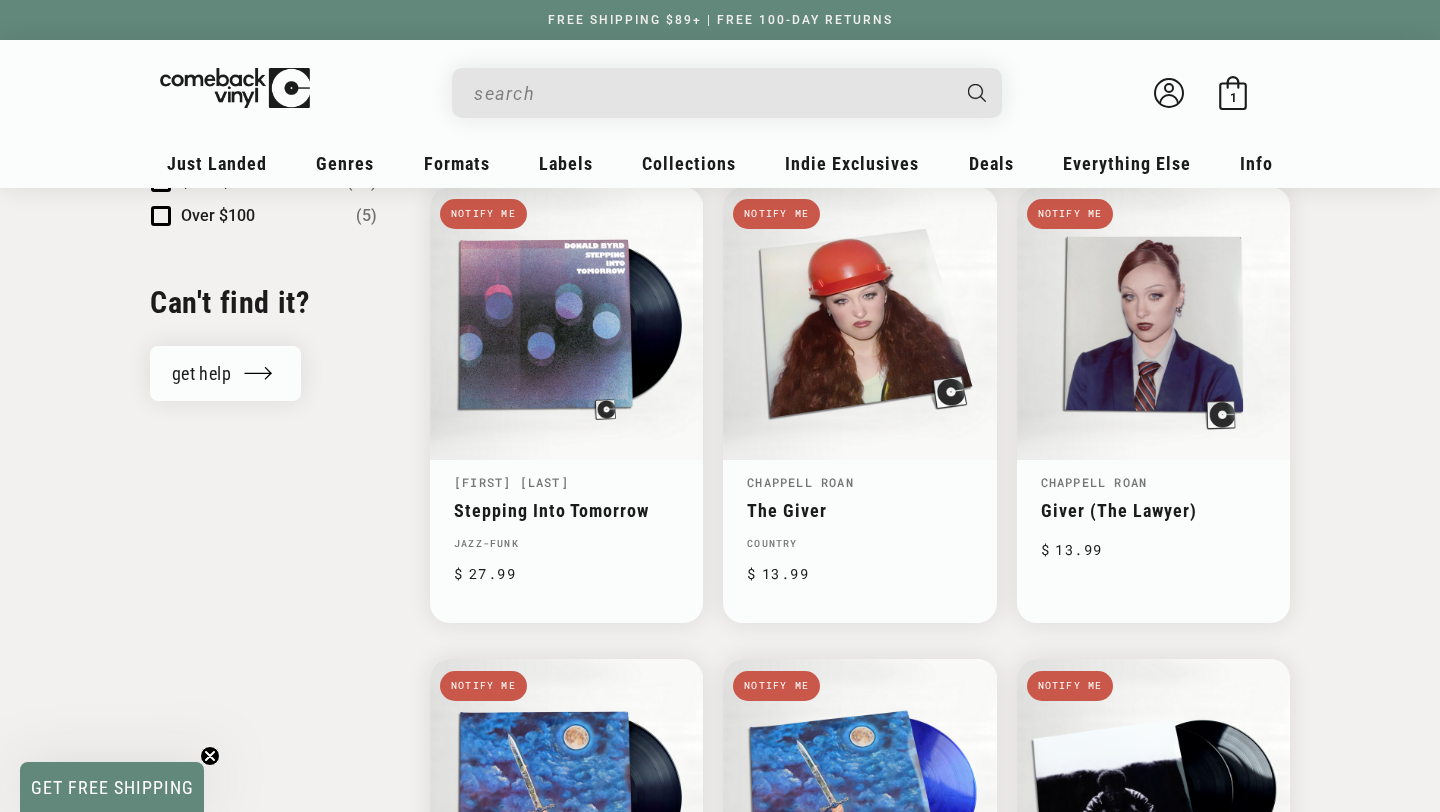 scroll, scrollTop: 2152, scrollLeft: 0, axis: vertical 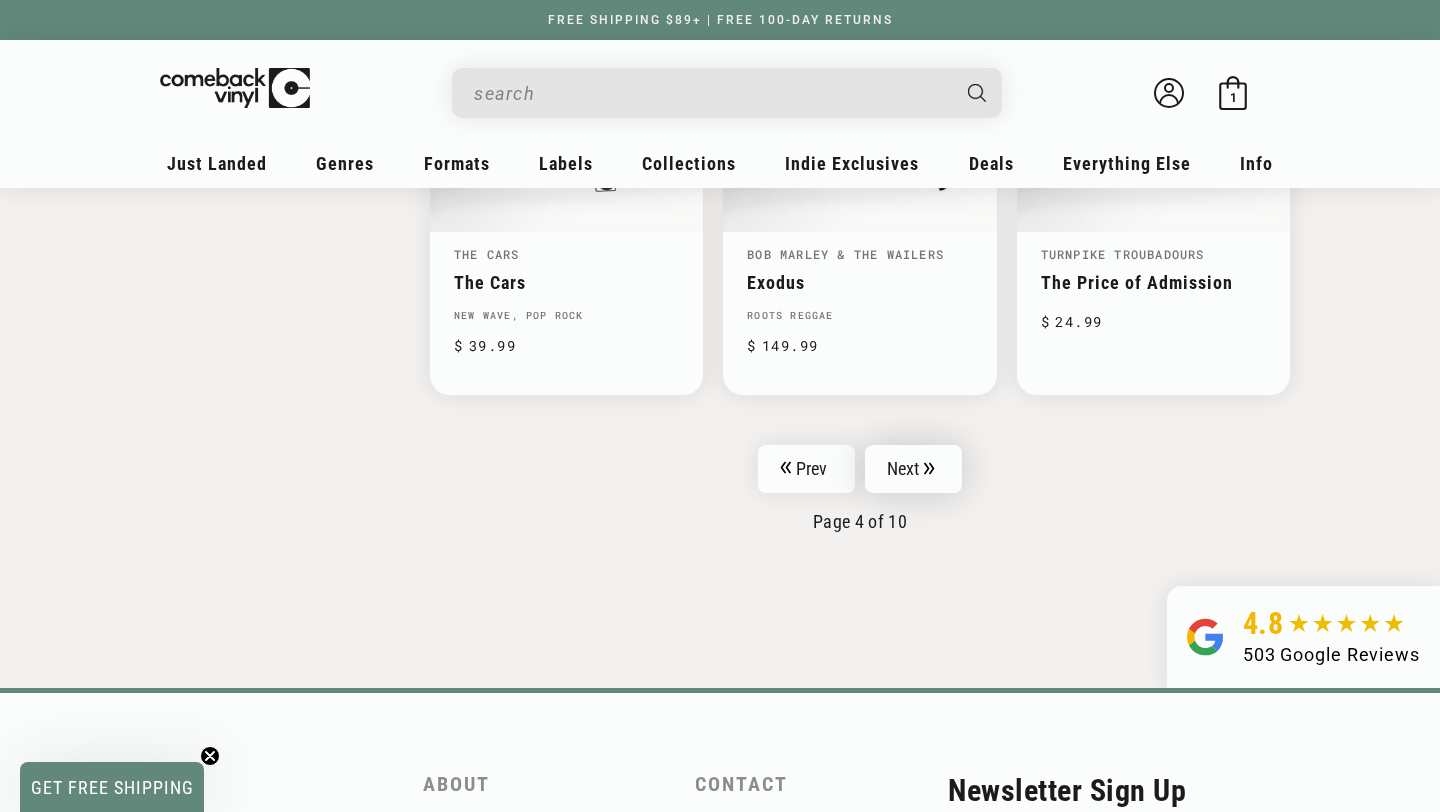 click on "Next" at bounding box center (914, 469) 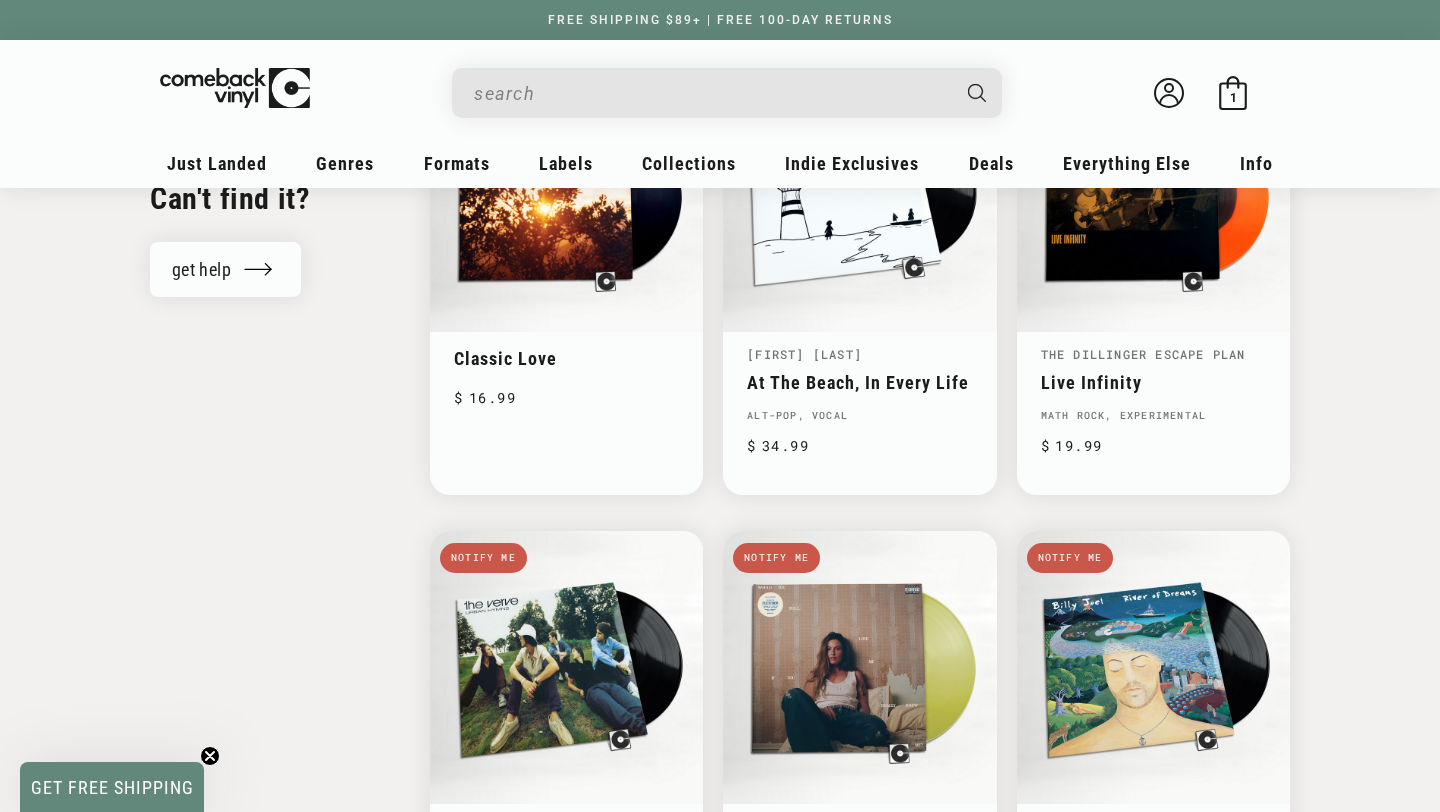scroll, scrollTop: 2281, scrollLeft: 0, axis: vertical 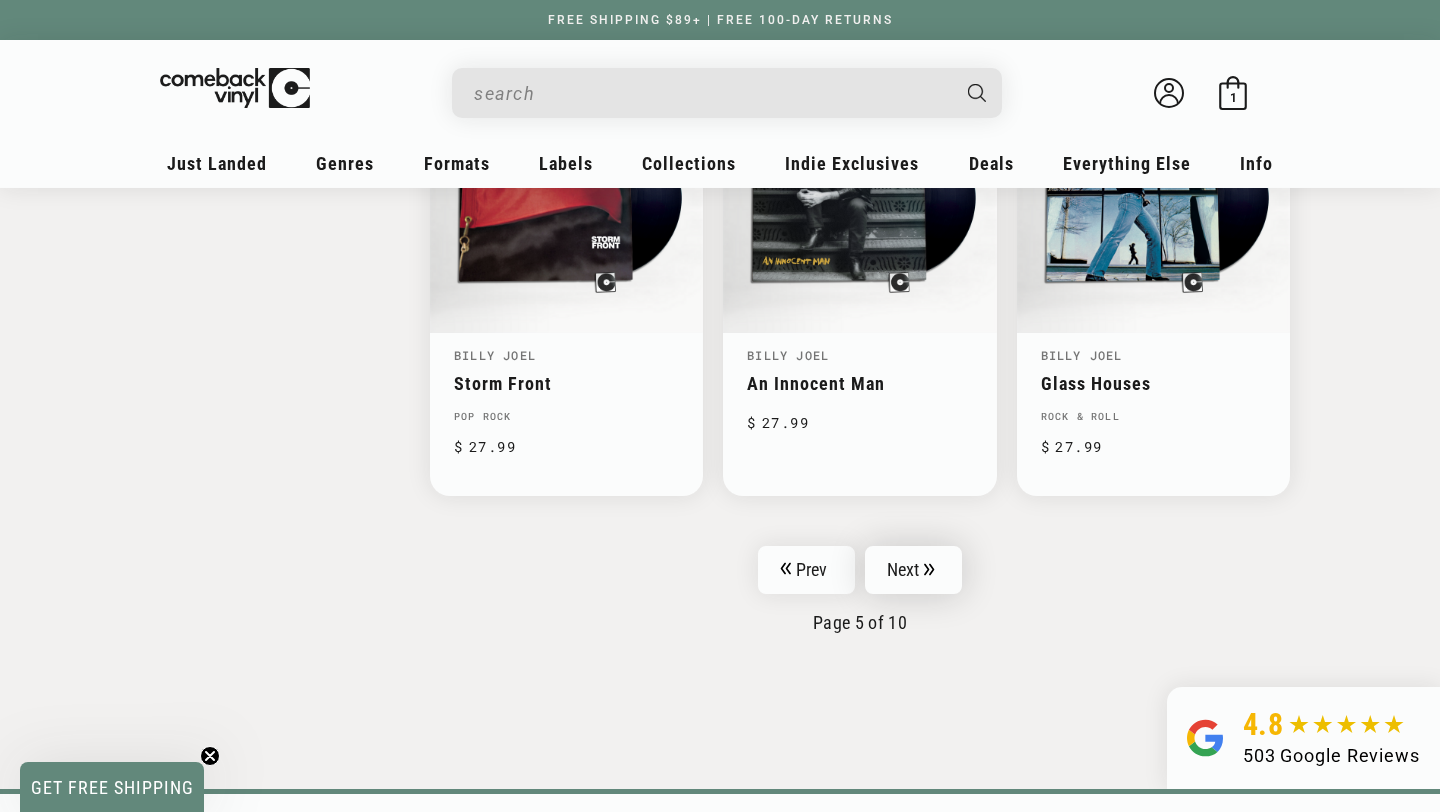 click on "Next" at bounding box center (914, 570) 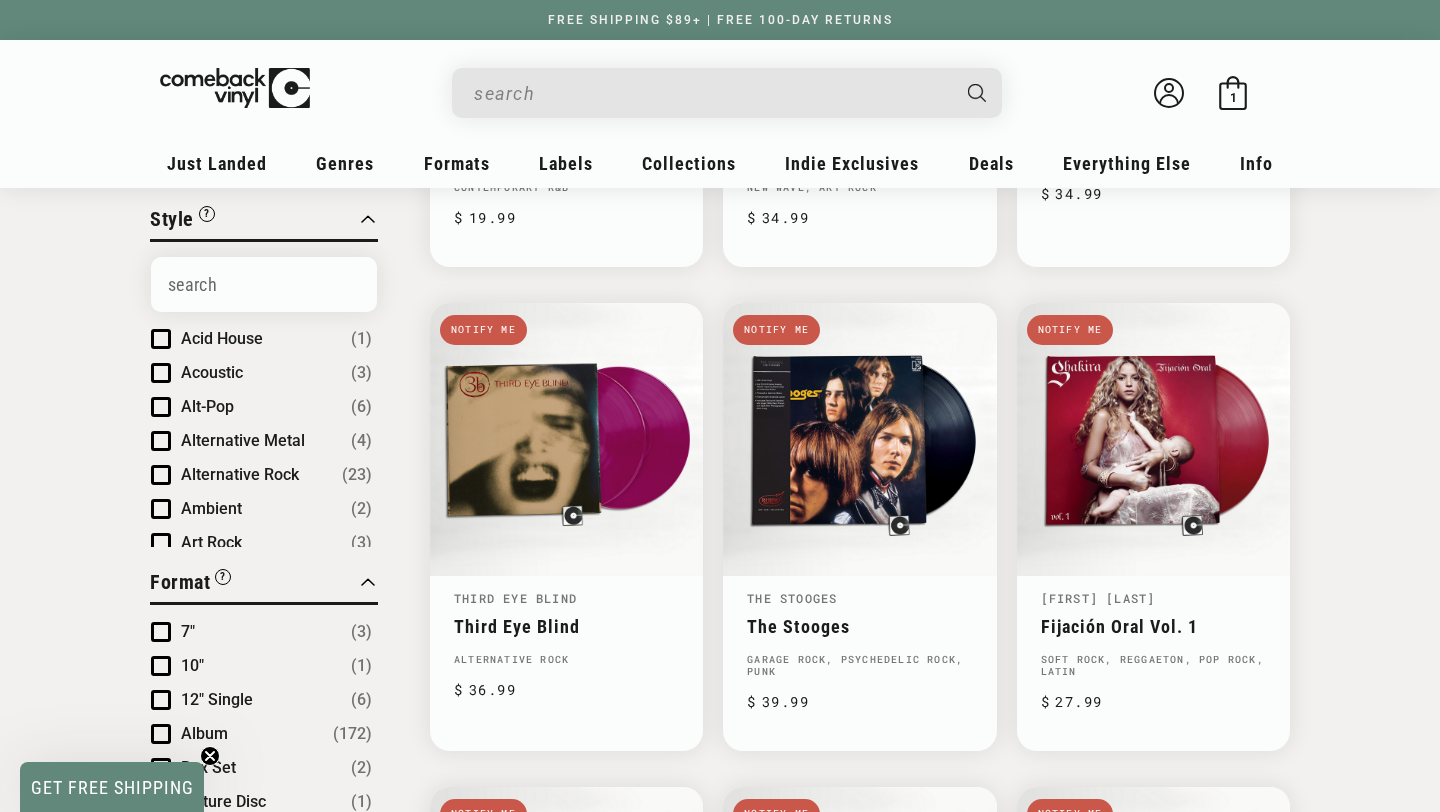 scroll, scrollTop: 591, scrollLeft: 0, axis: vertical 